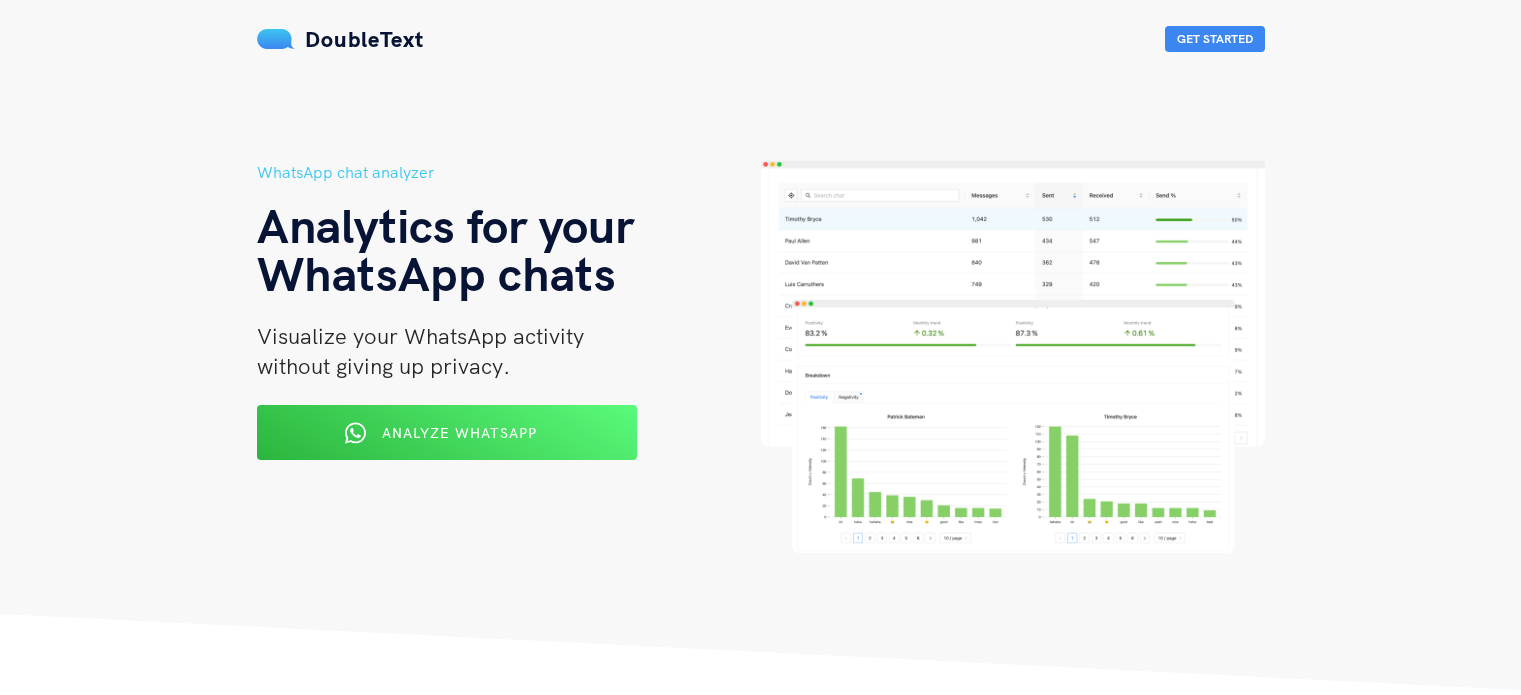 scroll, scrollTop: 0, scrollLeft: 0, axis: both 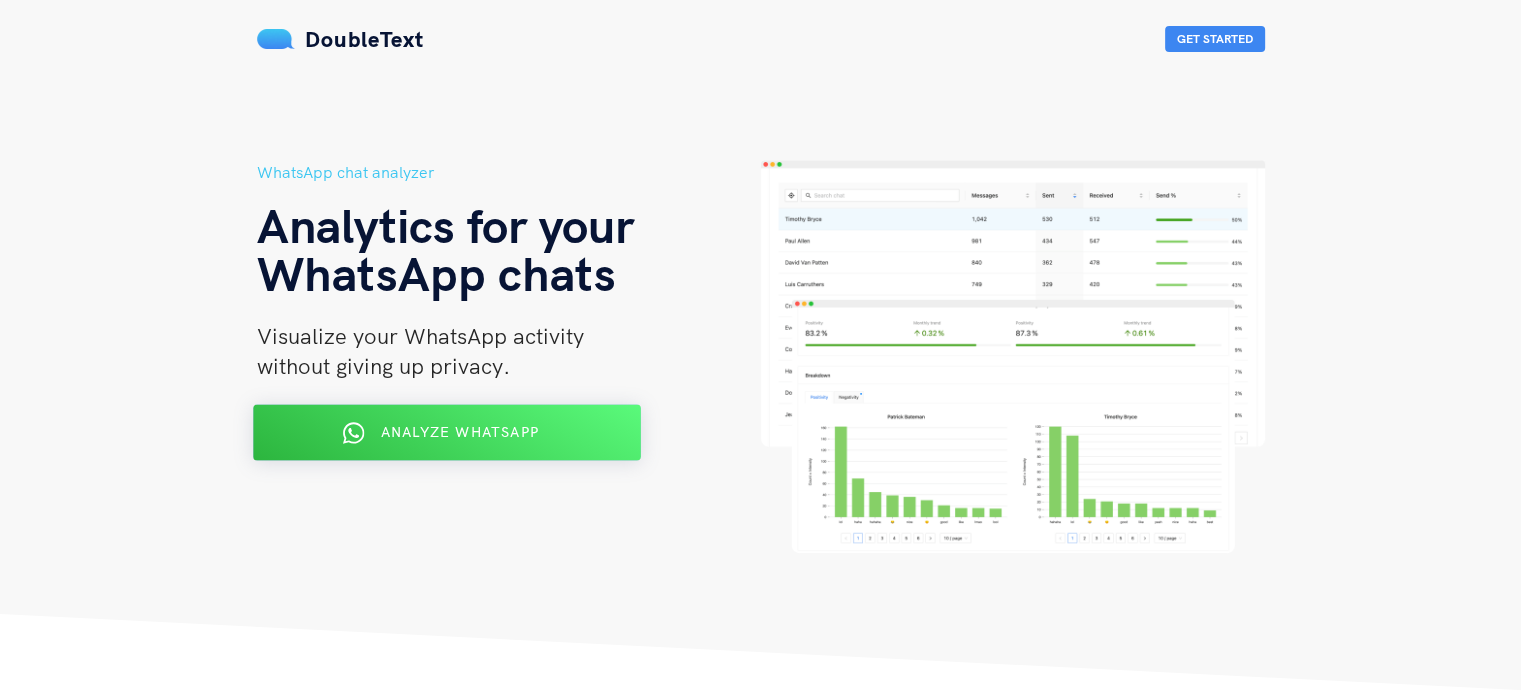 click on "Analyze WhatsApp" at bounding box center (459, 432) 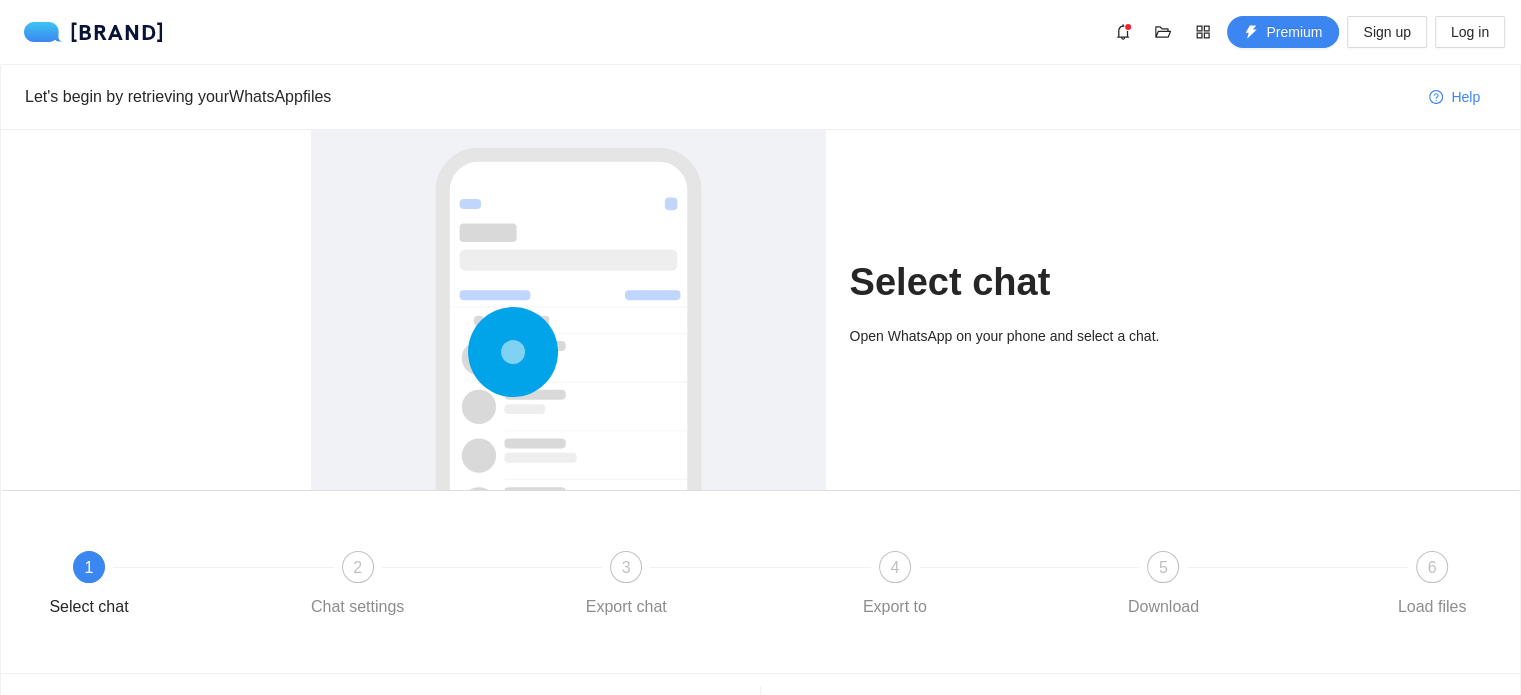 scroll, scrollTop: 112, scrollLeft: 0, axis: vertical 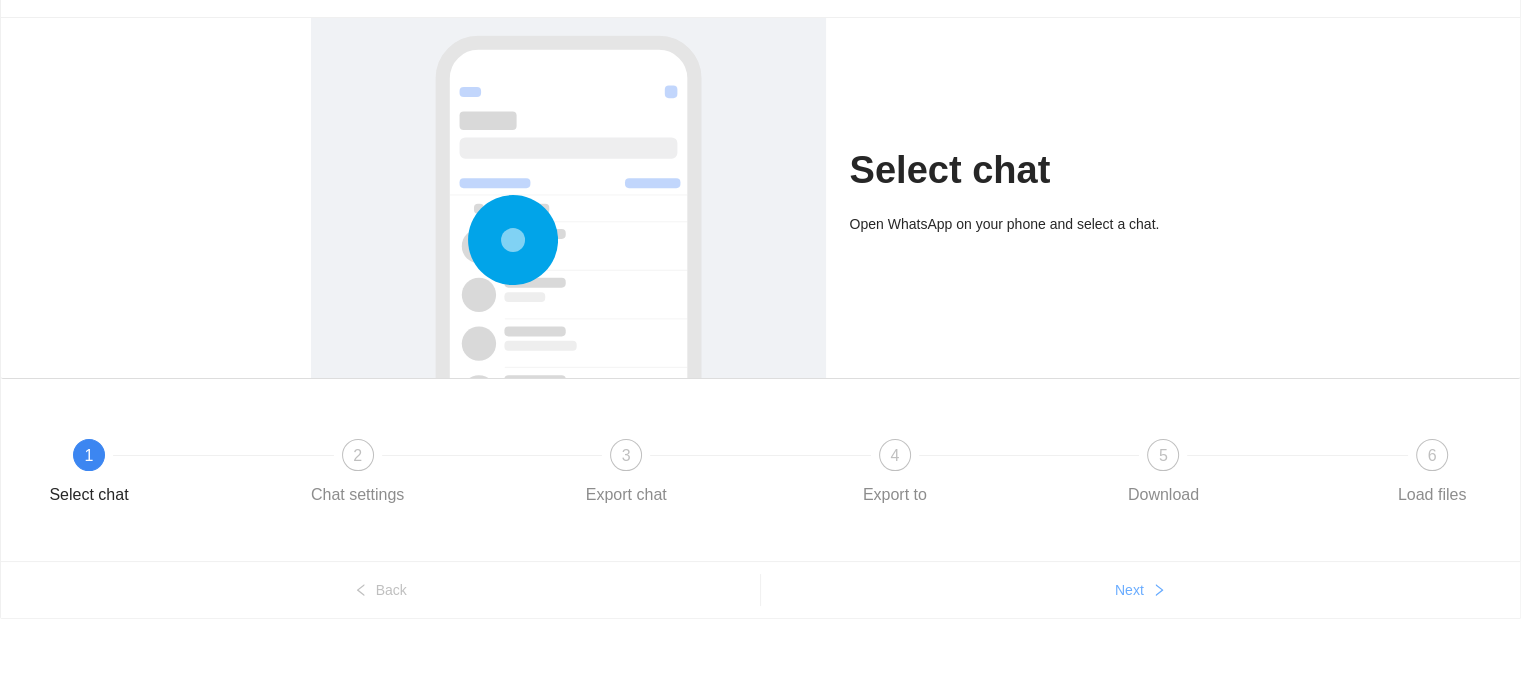 click on "Next" at bounding box center (380, 590) 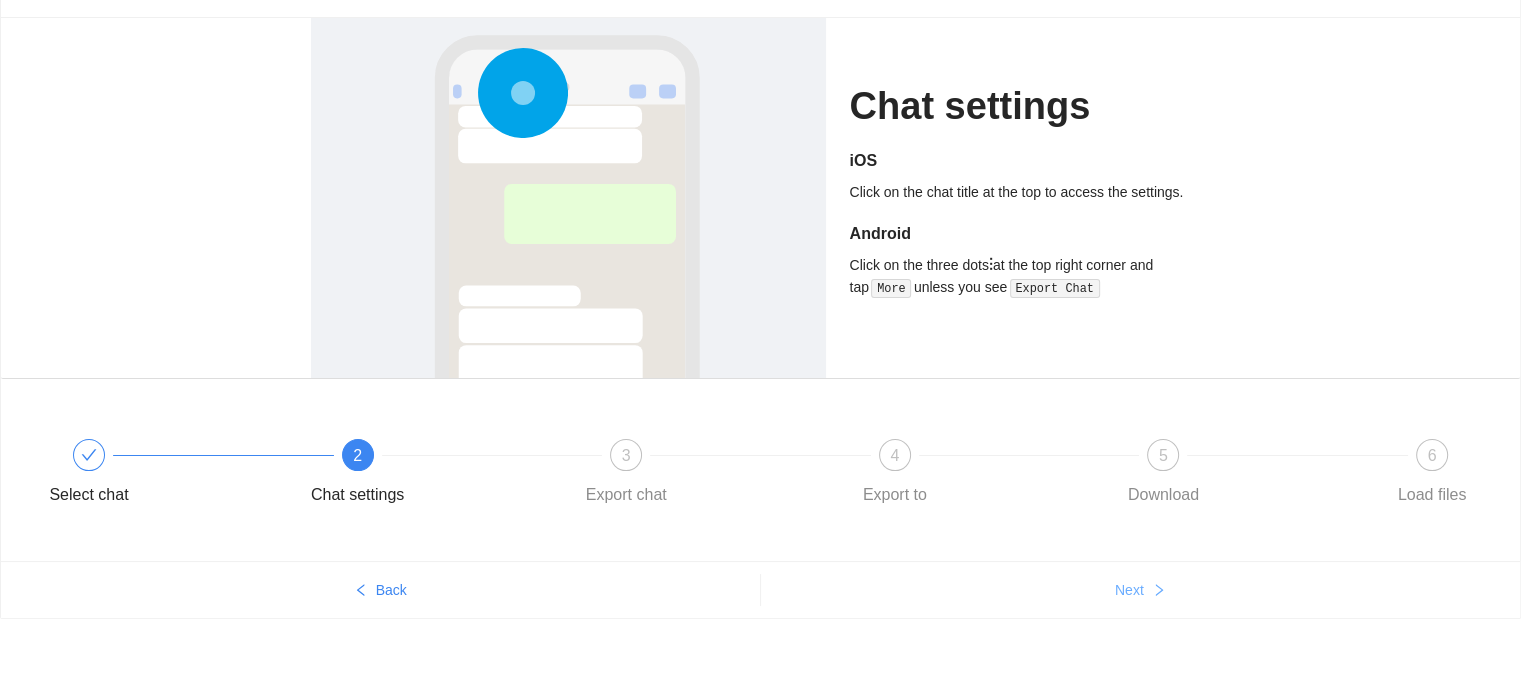 click on "Next" at bounding box center (380, 590) 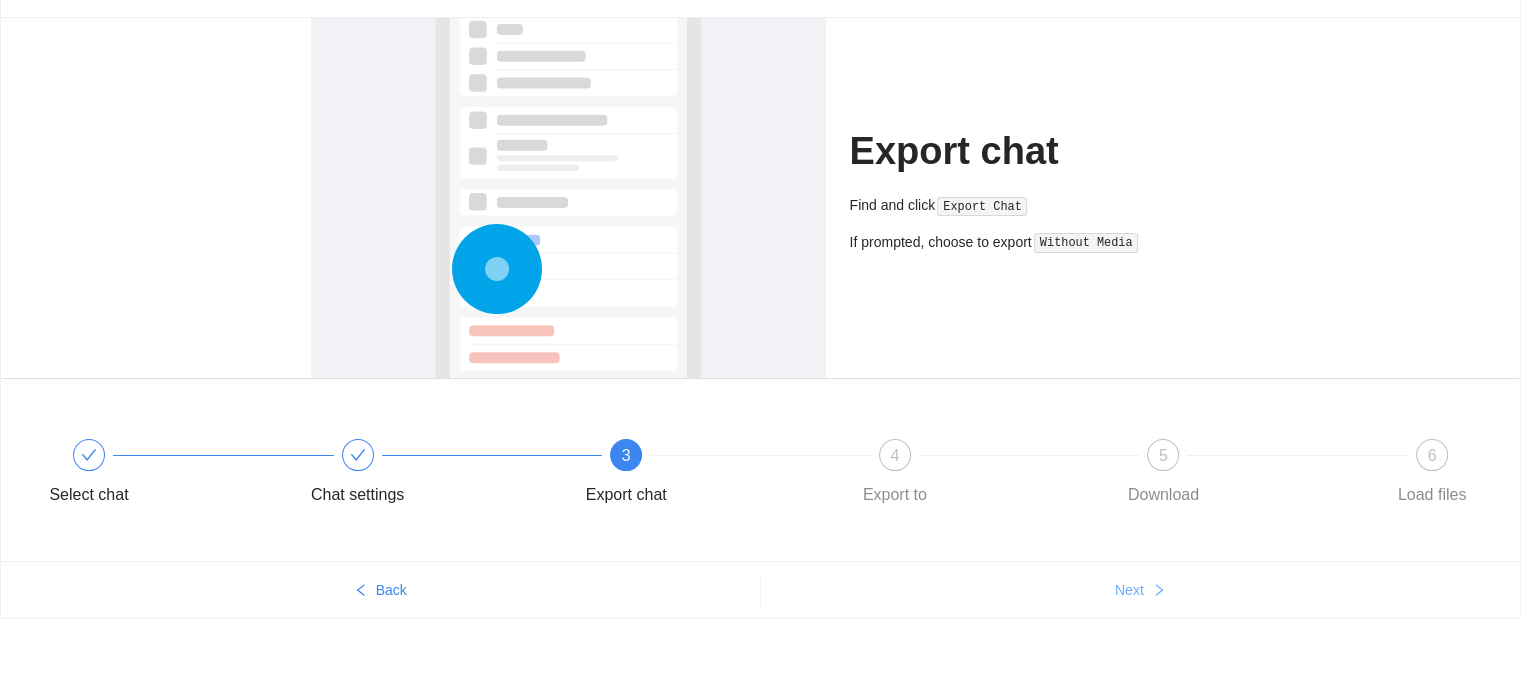 click on "Next" at bounding box center (380, 590) 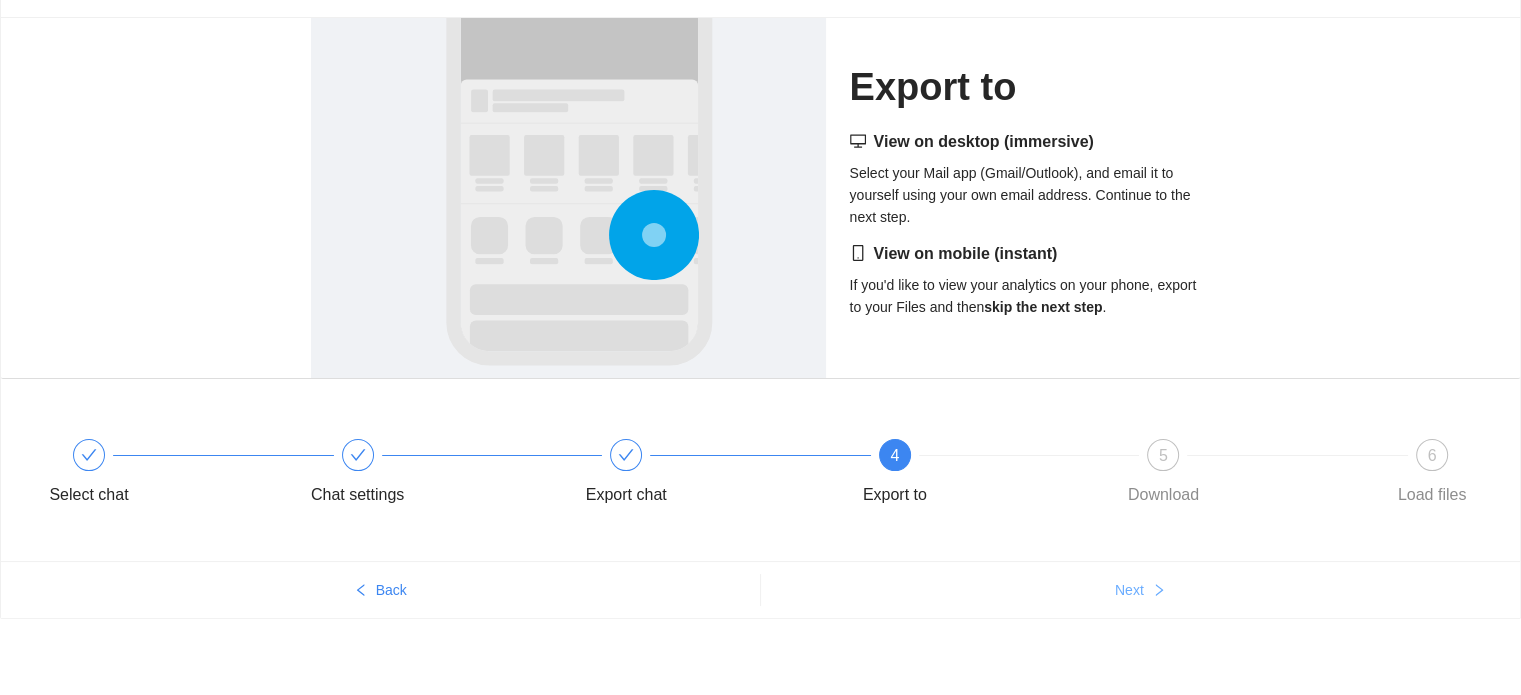 click on "Next" at bounding box center [380, 590] 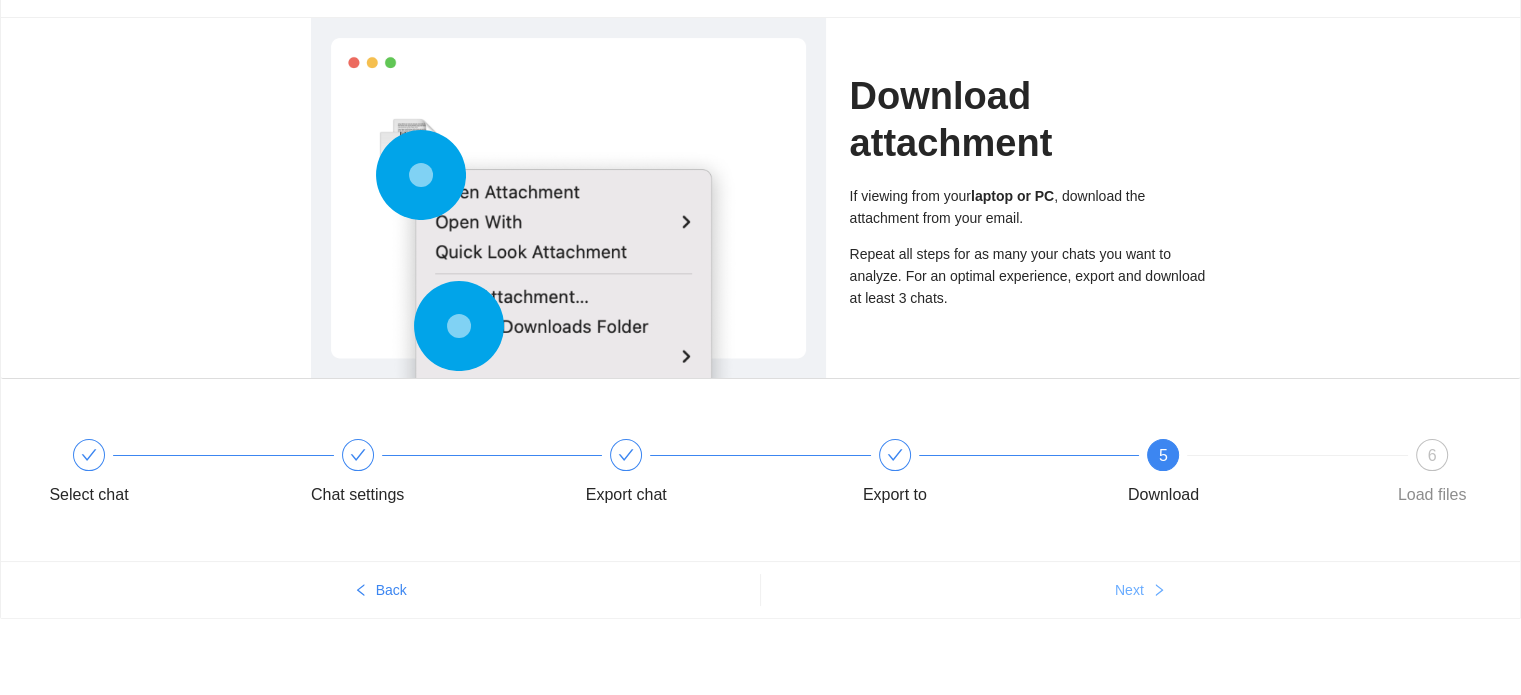 click on "Next" at bounding box center [380, 590] 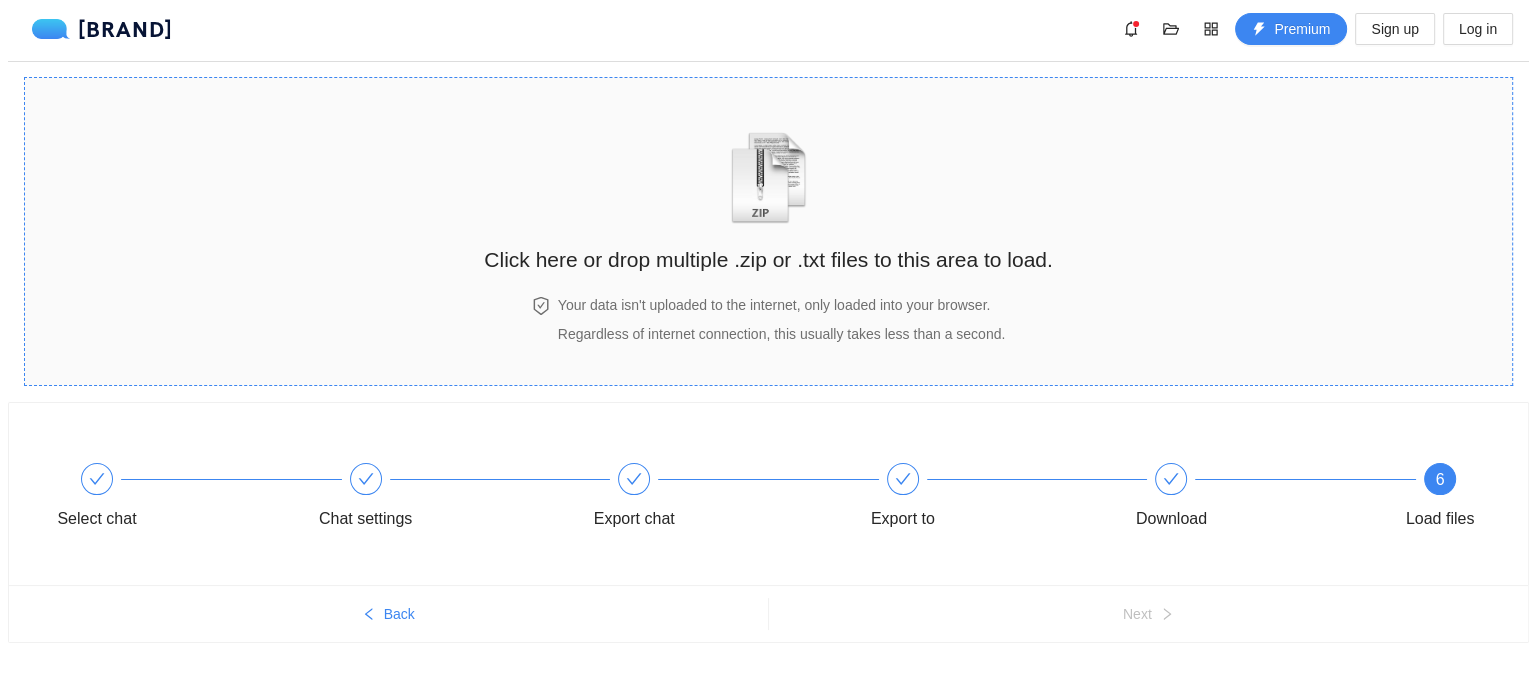 scroll, scrollTop: 0, scrollLeft: 0, axis: both 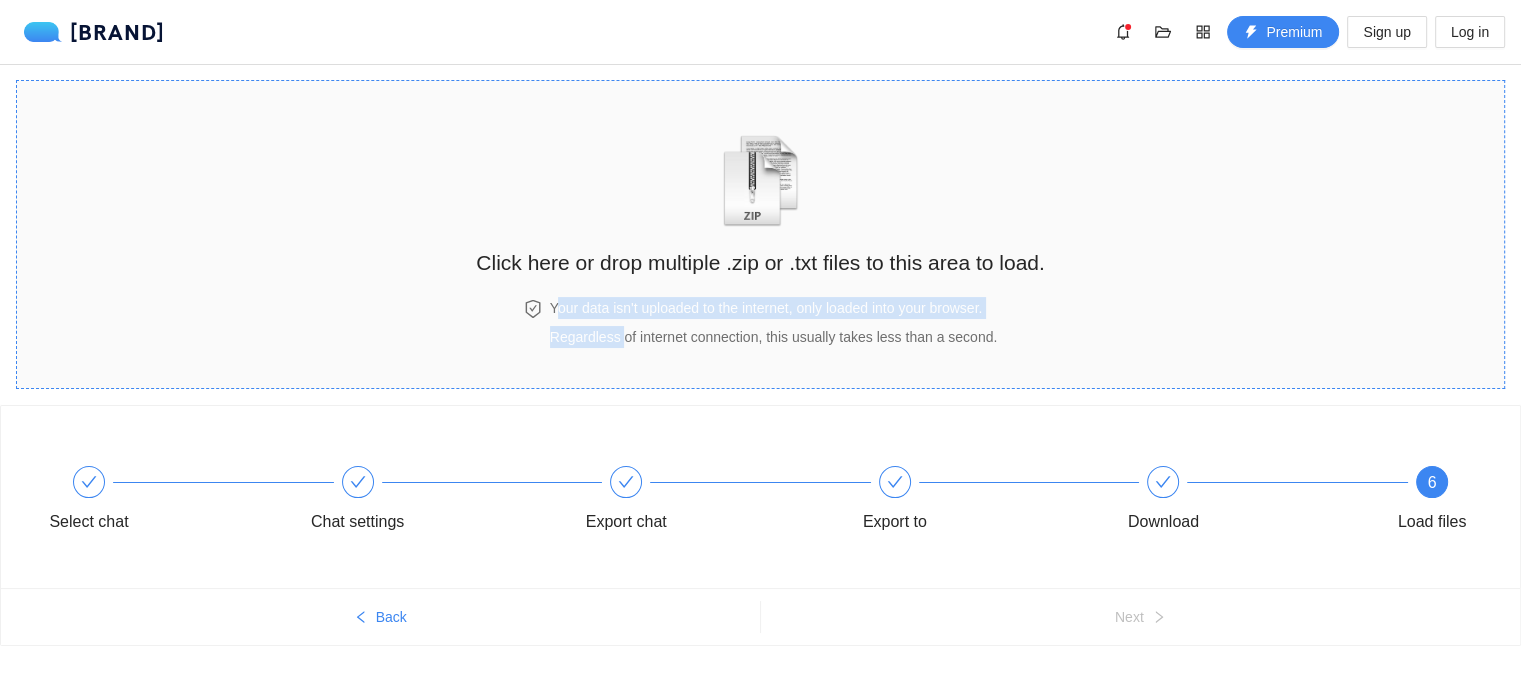 drag, startPoint x: 628, startPoint y: 257, endPoint x: 705, endPoint y: 333, distance: 108.18965 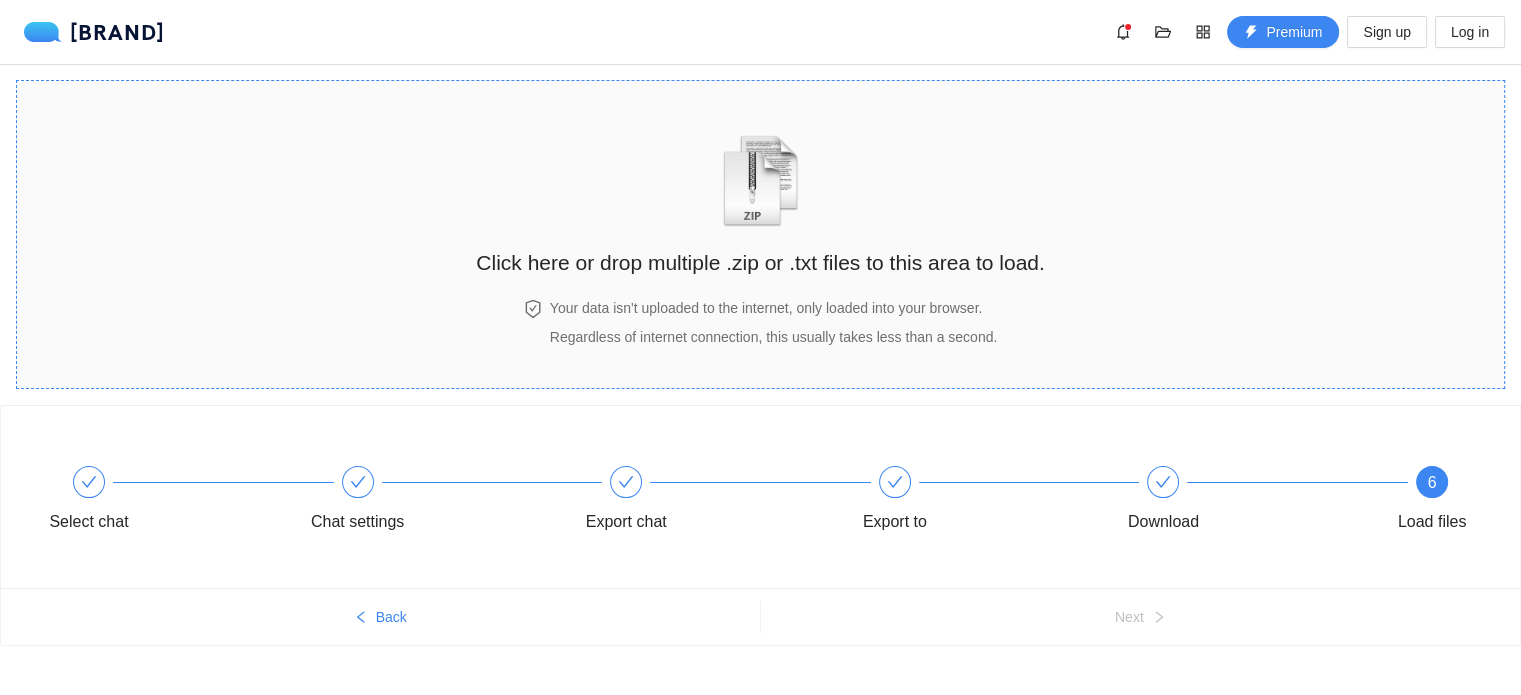 click on "Click here or drop multiple .zip or .txt files to this area to load." at bounding box center [760, 262] 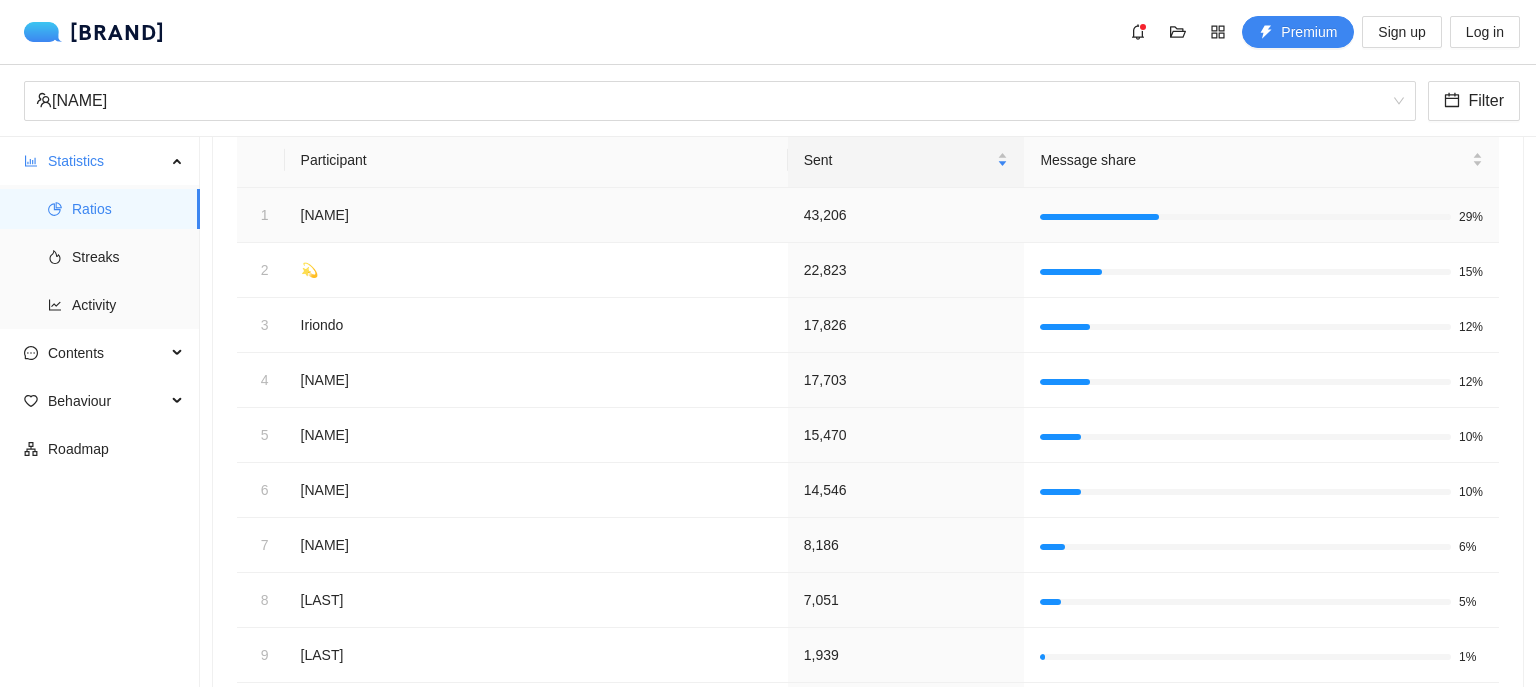 scroll, scrollTop: 399, scrollLeft: 0, axis: vertical 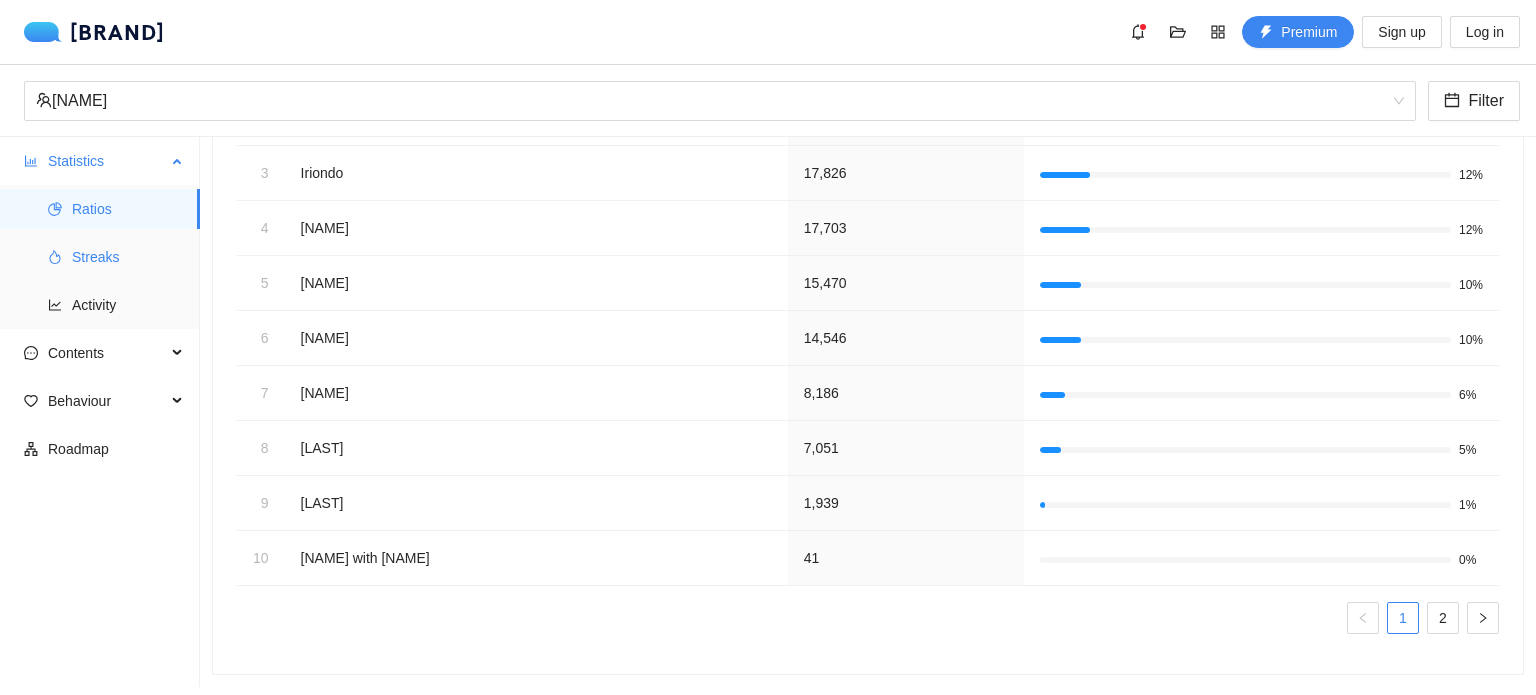 click on "Streaks" at bounding box center [128, 257] 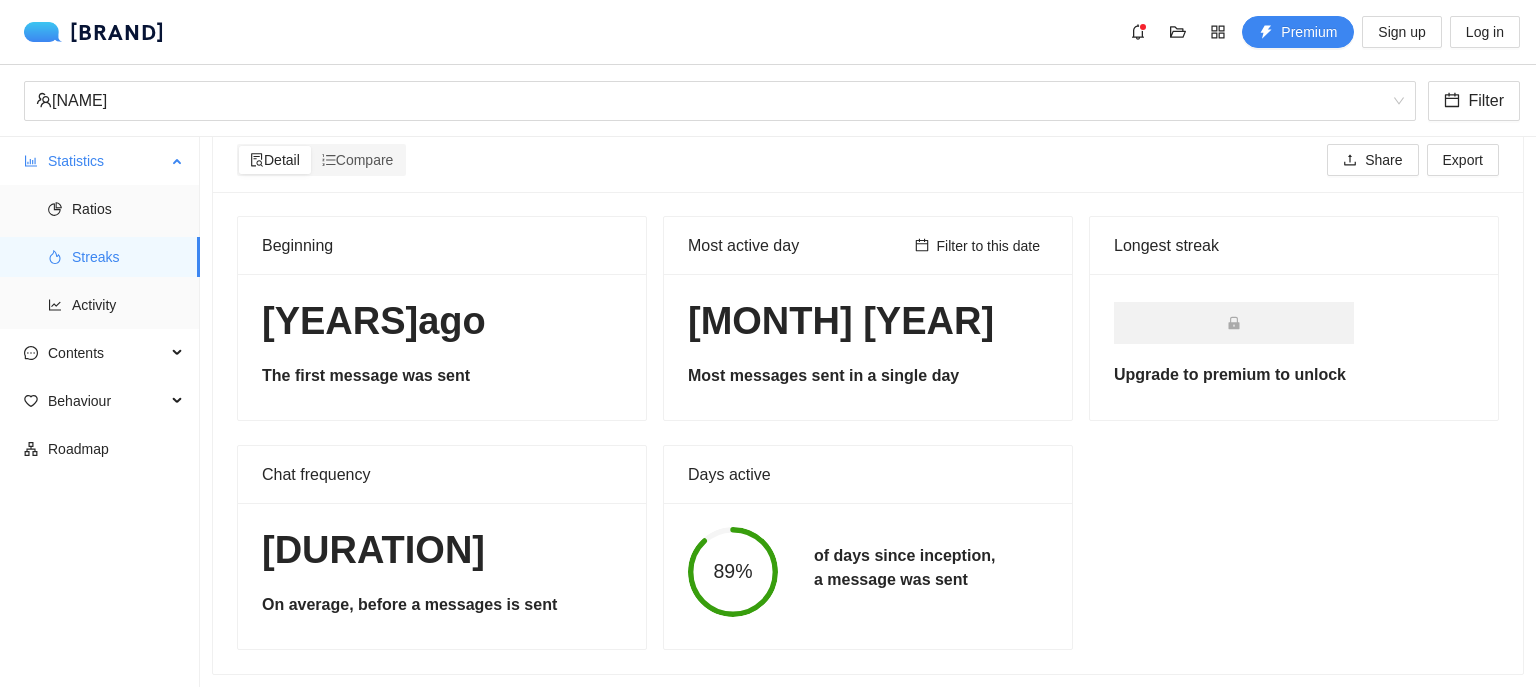 scroll, scrollTop: 36, scrollLeft: 0, axis: vertical 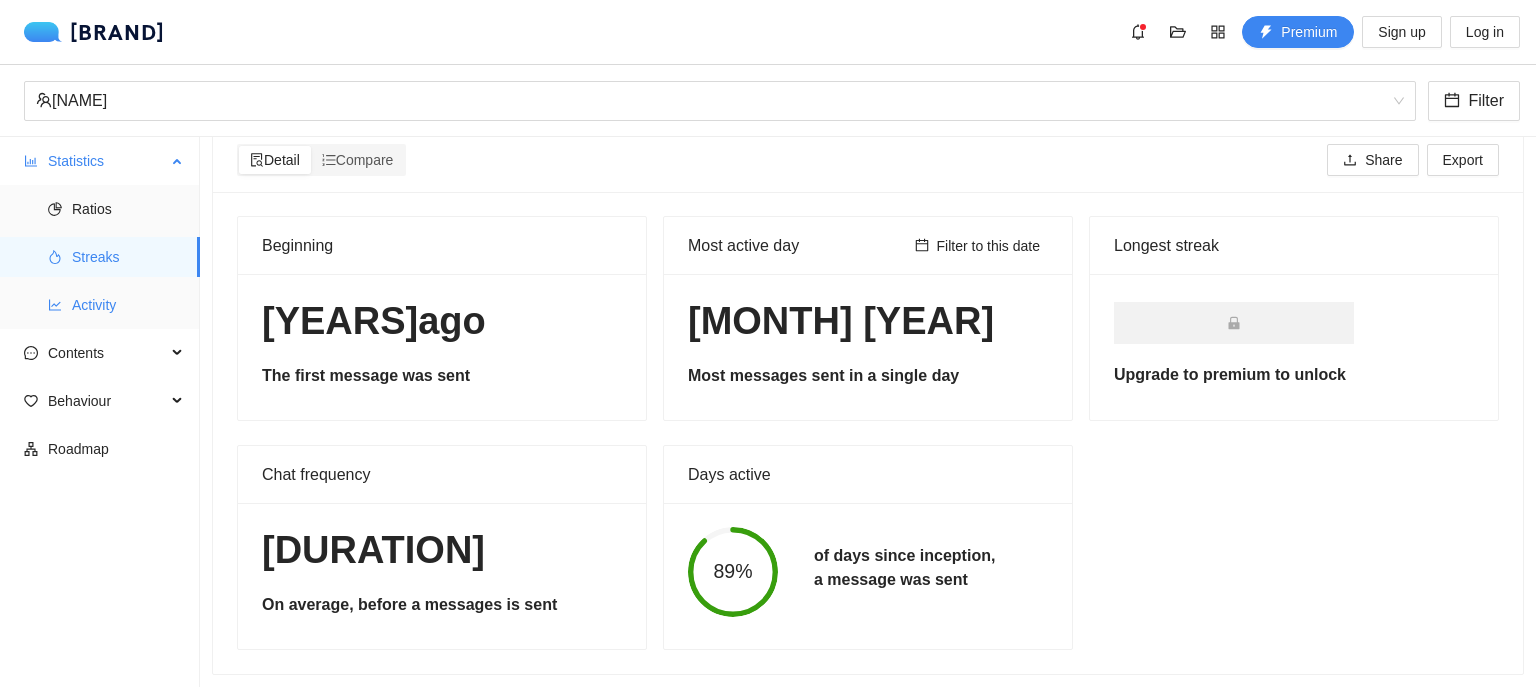 click at bounding box center (55, 305) 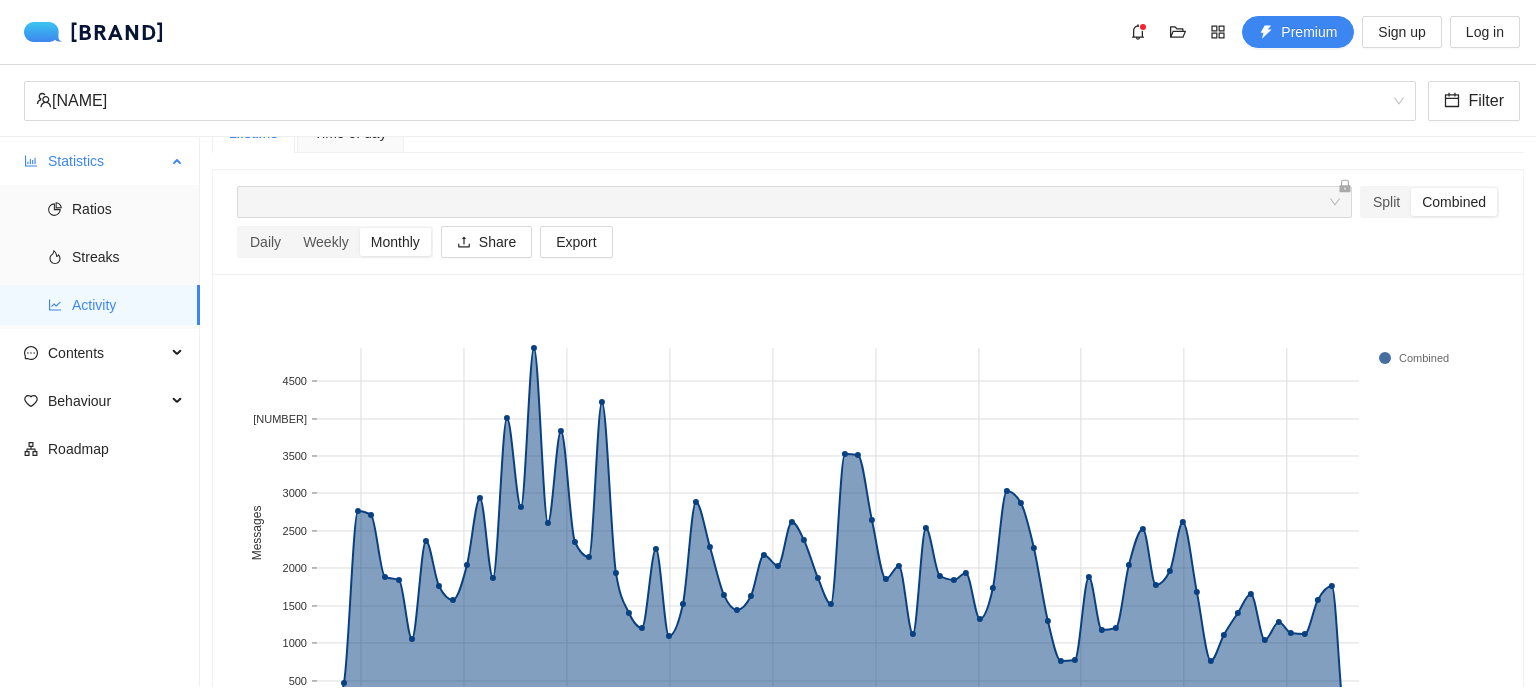 scroll, scrollTop: 197, scrollLeft: 0, axis: vertical 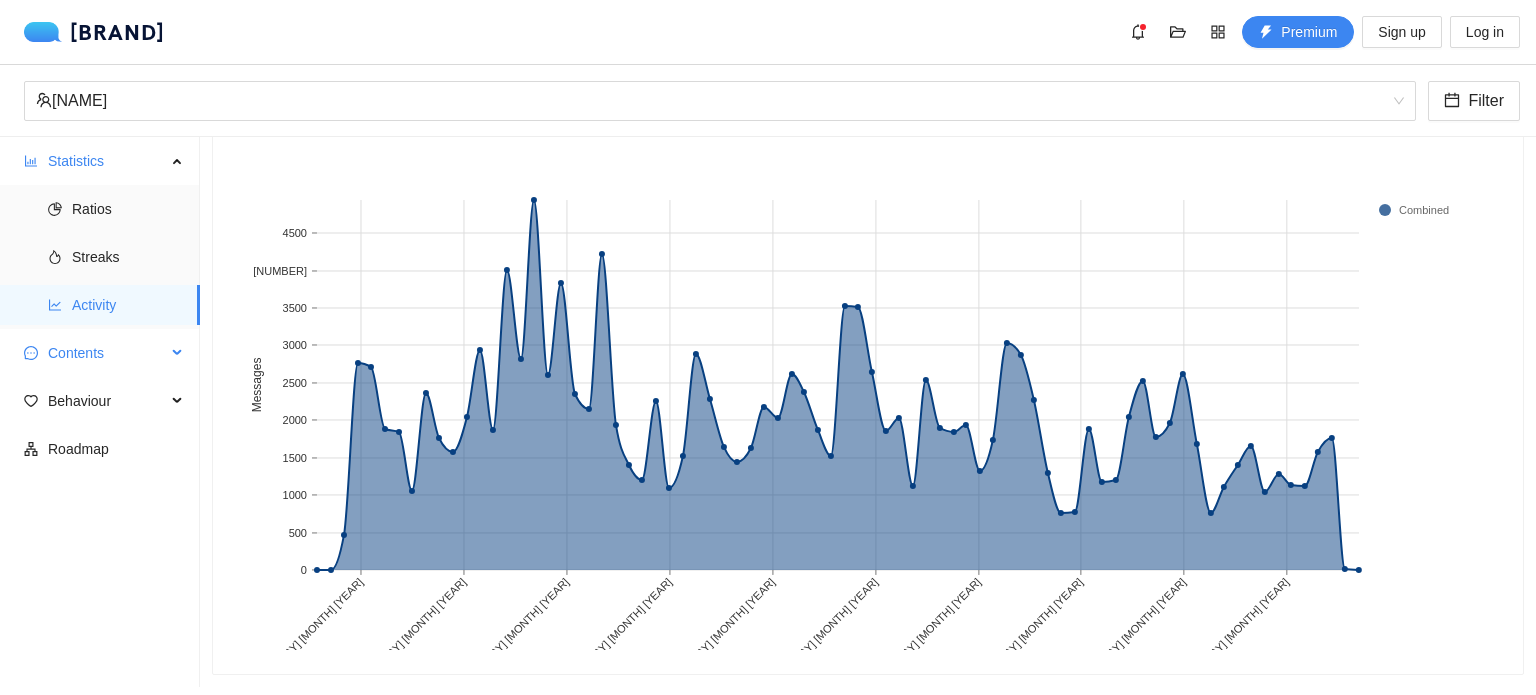 click on "Contents" at bounding box center (107, 353) 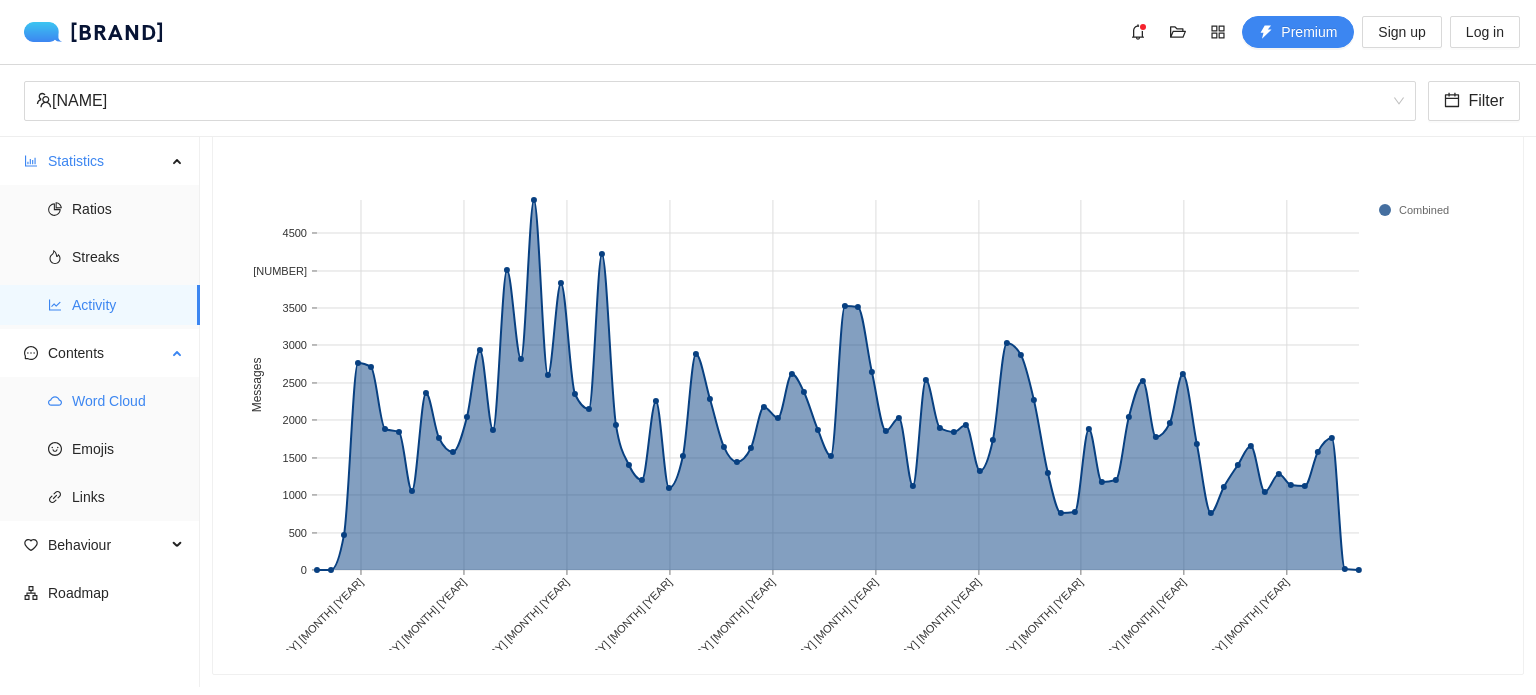 click on "Word Cloud" at bounding box center (128, 401) 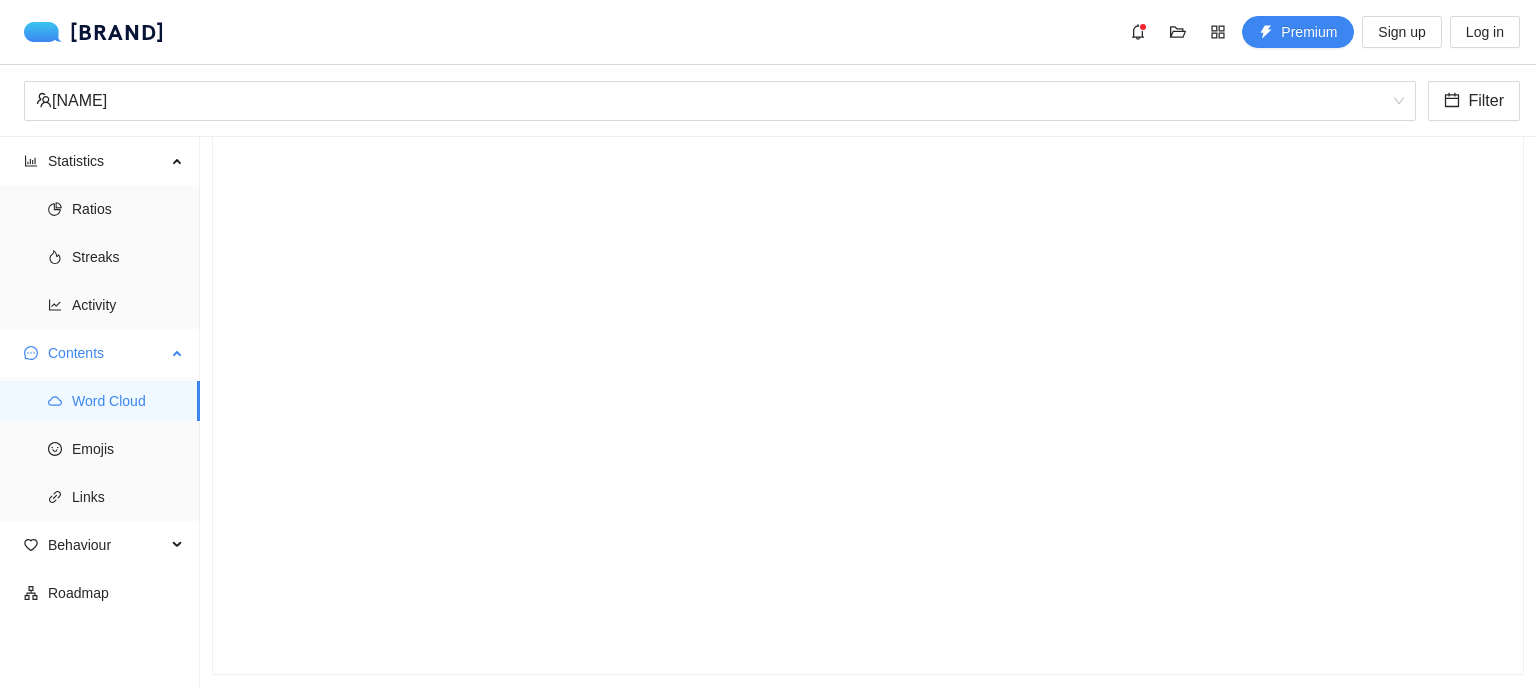 scroll, scrollTop: 161, scrollLeft: 0, axis: vertical 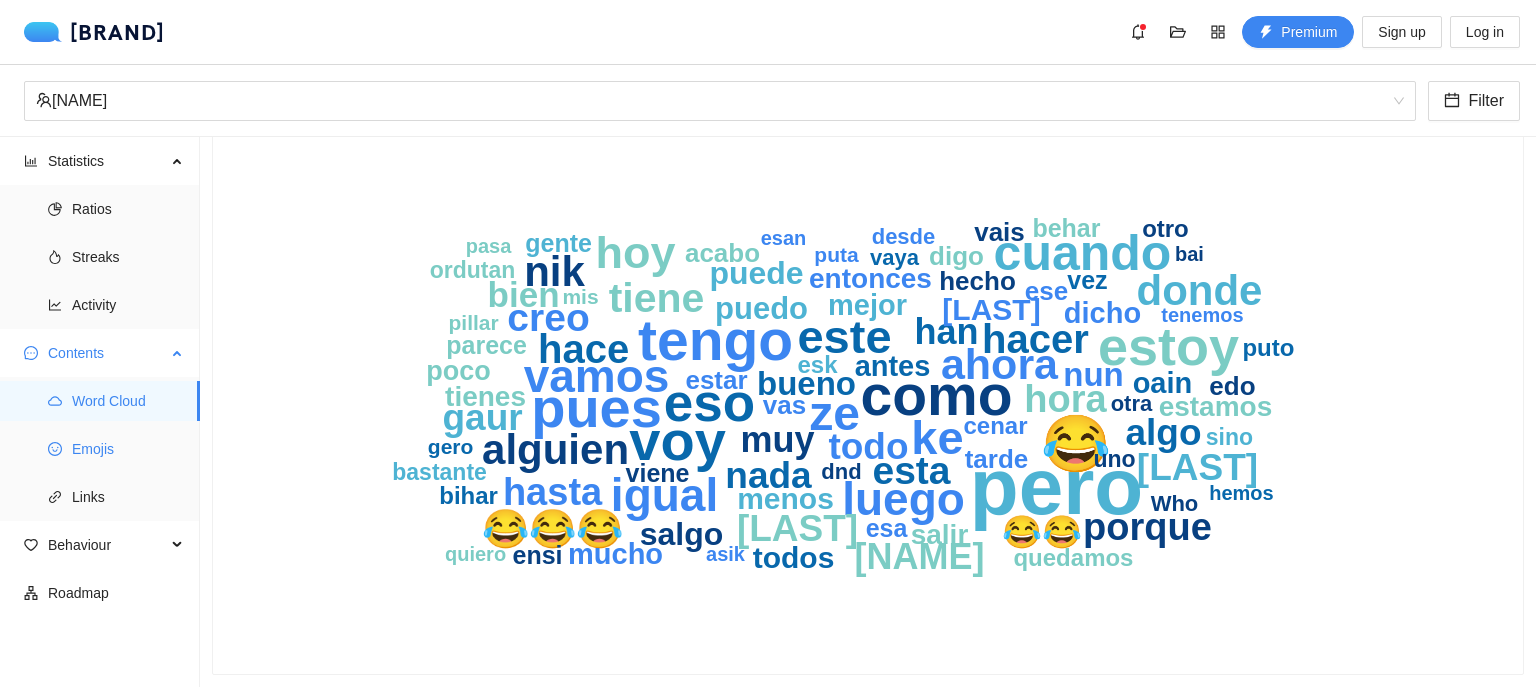 click on "Emojis" at bounding box center (128, 449) 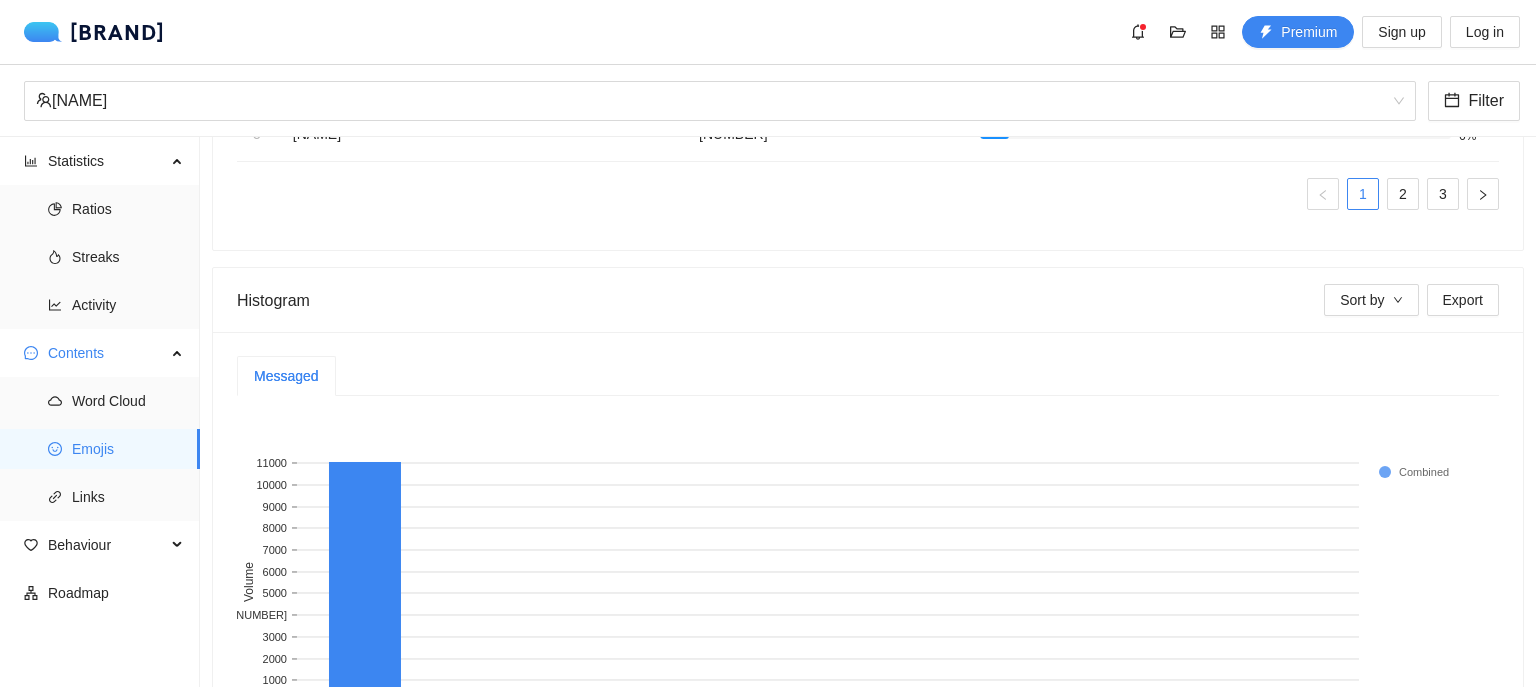 scroll, scrollTop: 579, scrollLeft: 0, axis: vertical 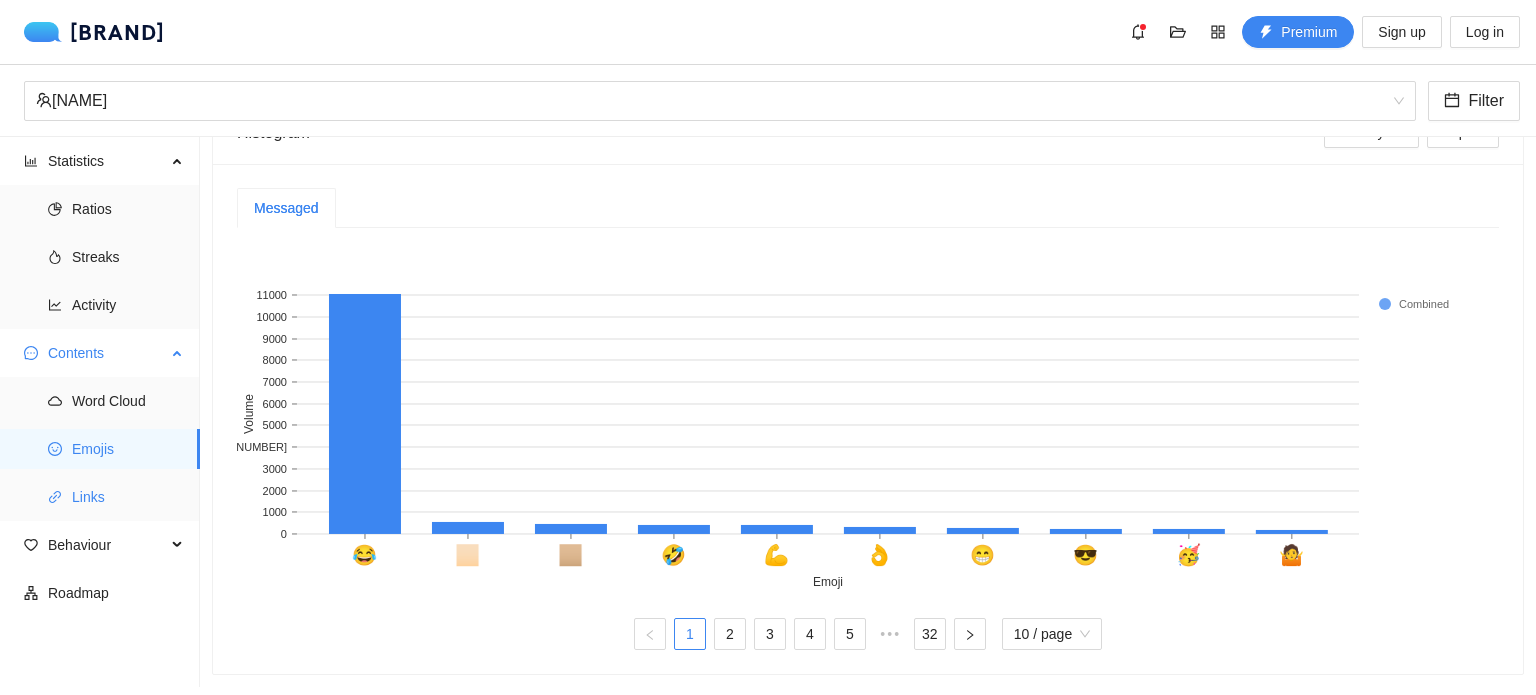 click on "Links" at bounding box center (128, 497) 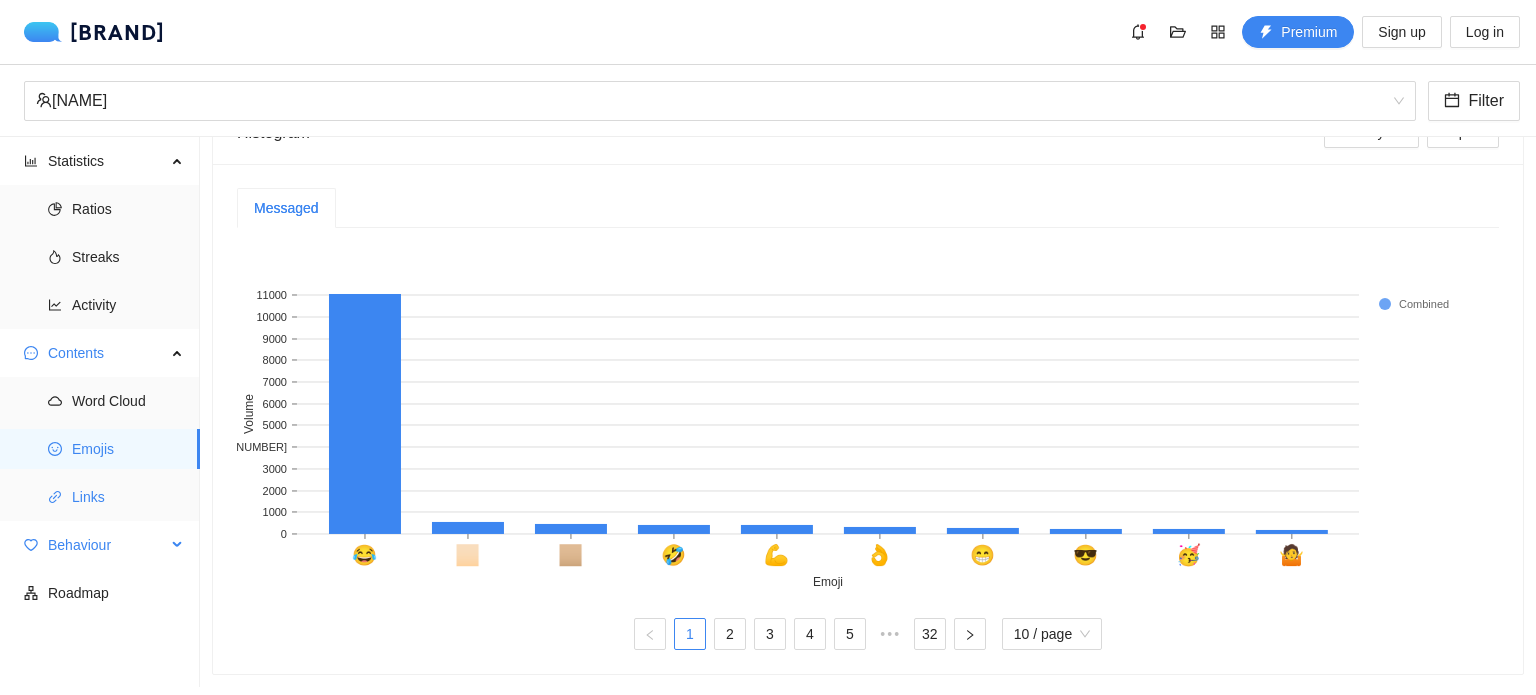 click on "Links" at bounding box center (128, 497) 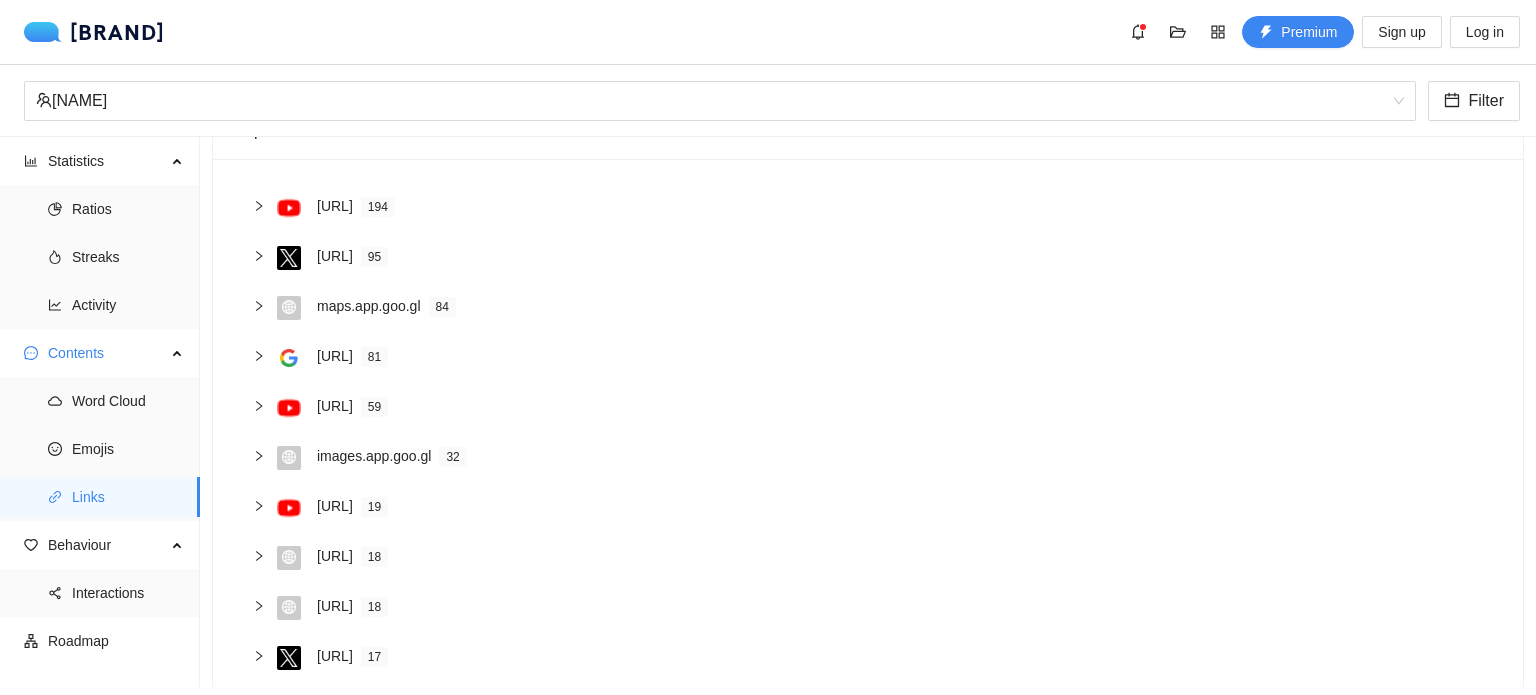 scroll, scrollTop: 52, scrollLeft: 0, axis: vertical 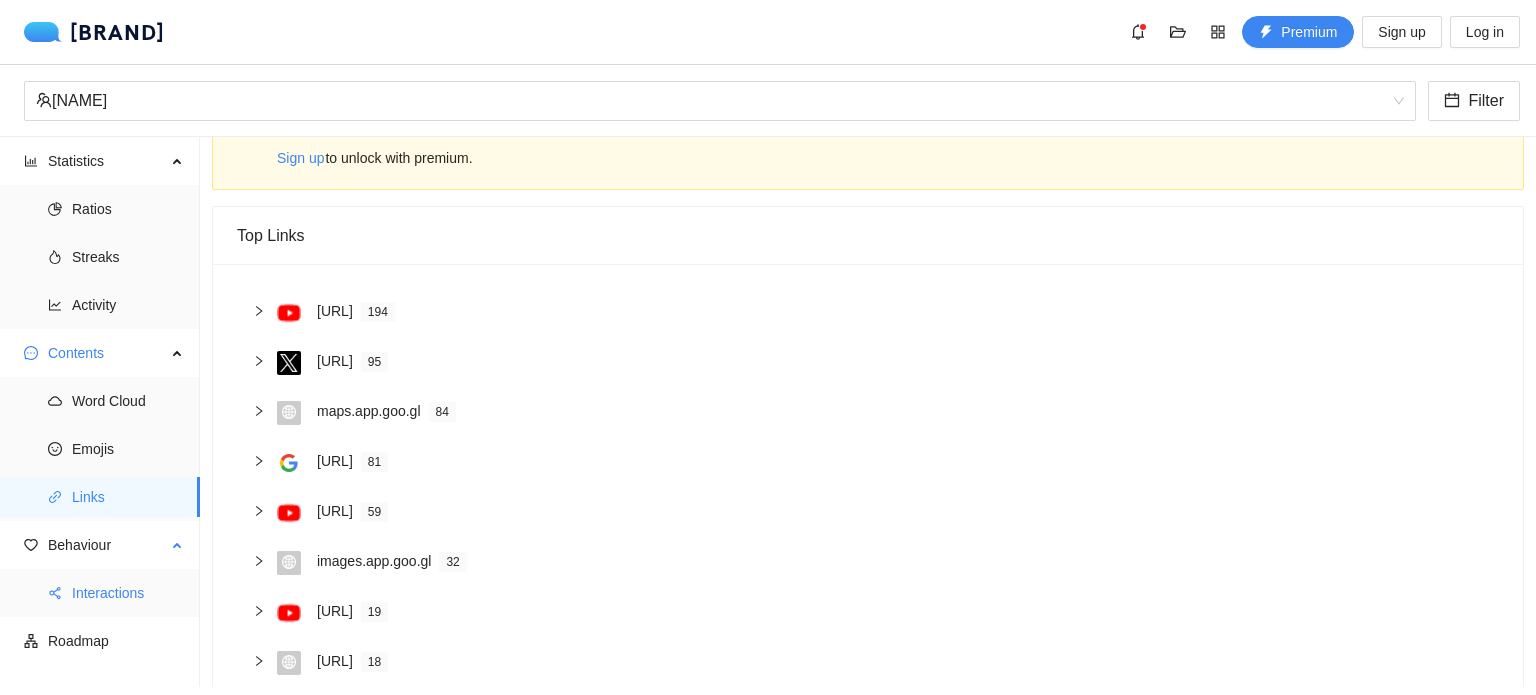 click on "Interactions" at bounding box center (128, 593) 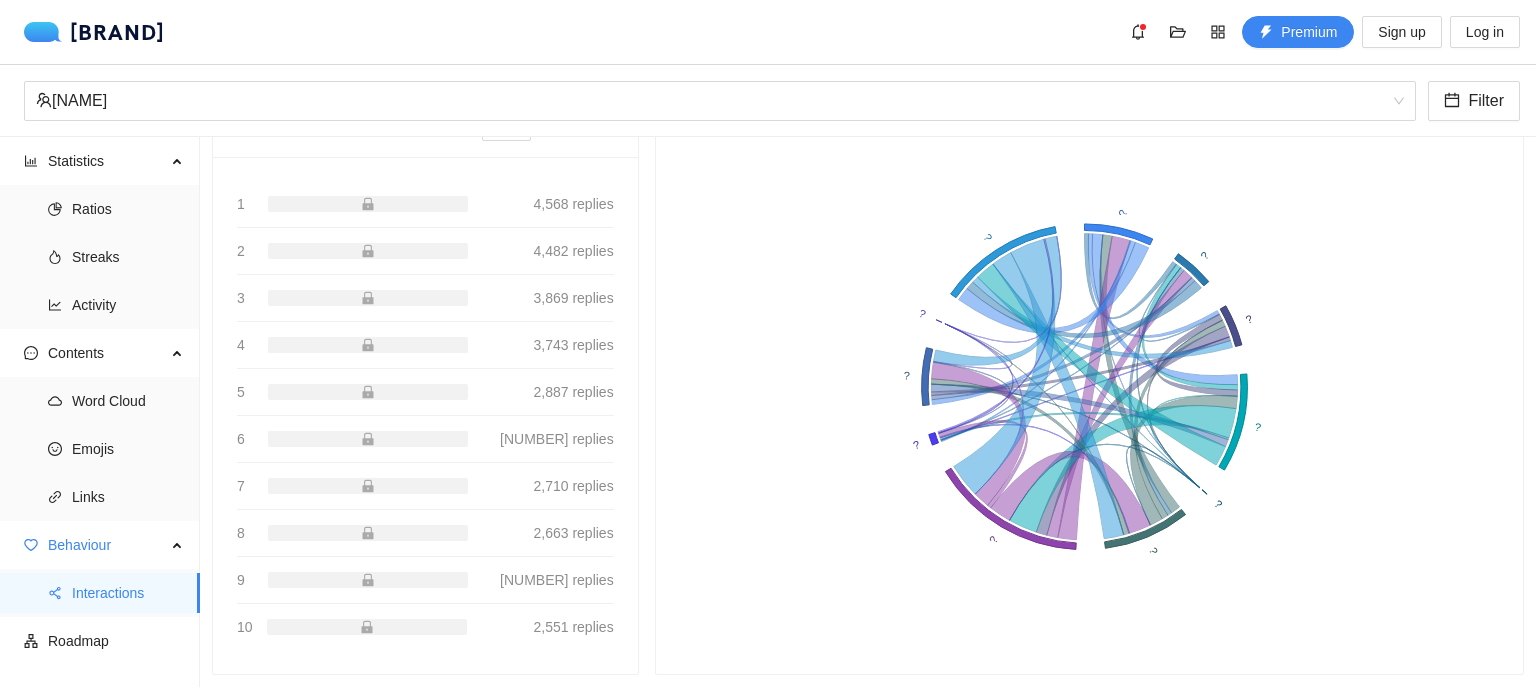 scroll, scrollTop: 228, scrollLeft: 0, axis: vertical 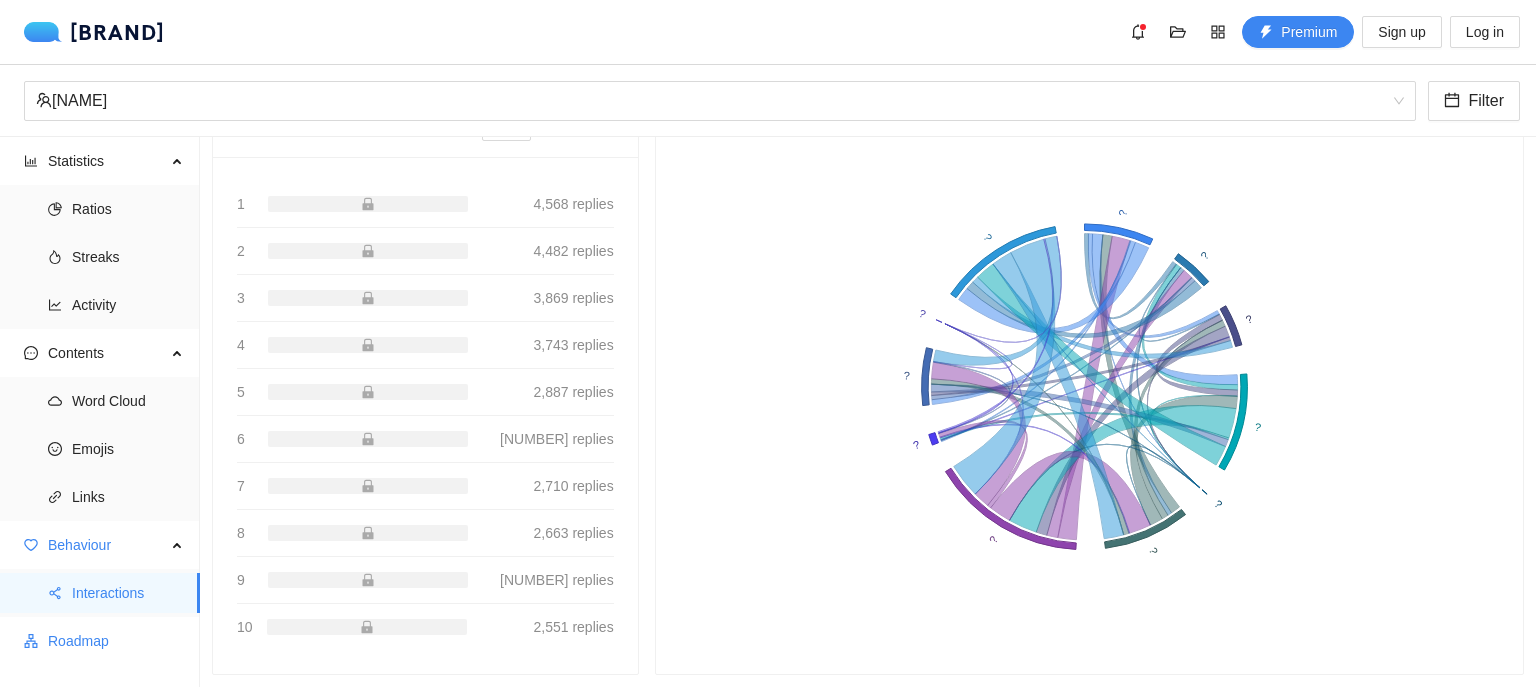 click on "Roadmap" at bounding box center (116, 641) 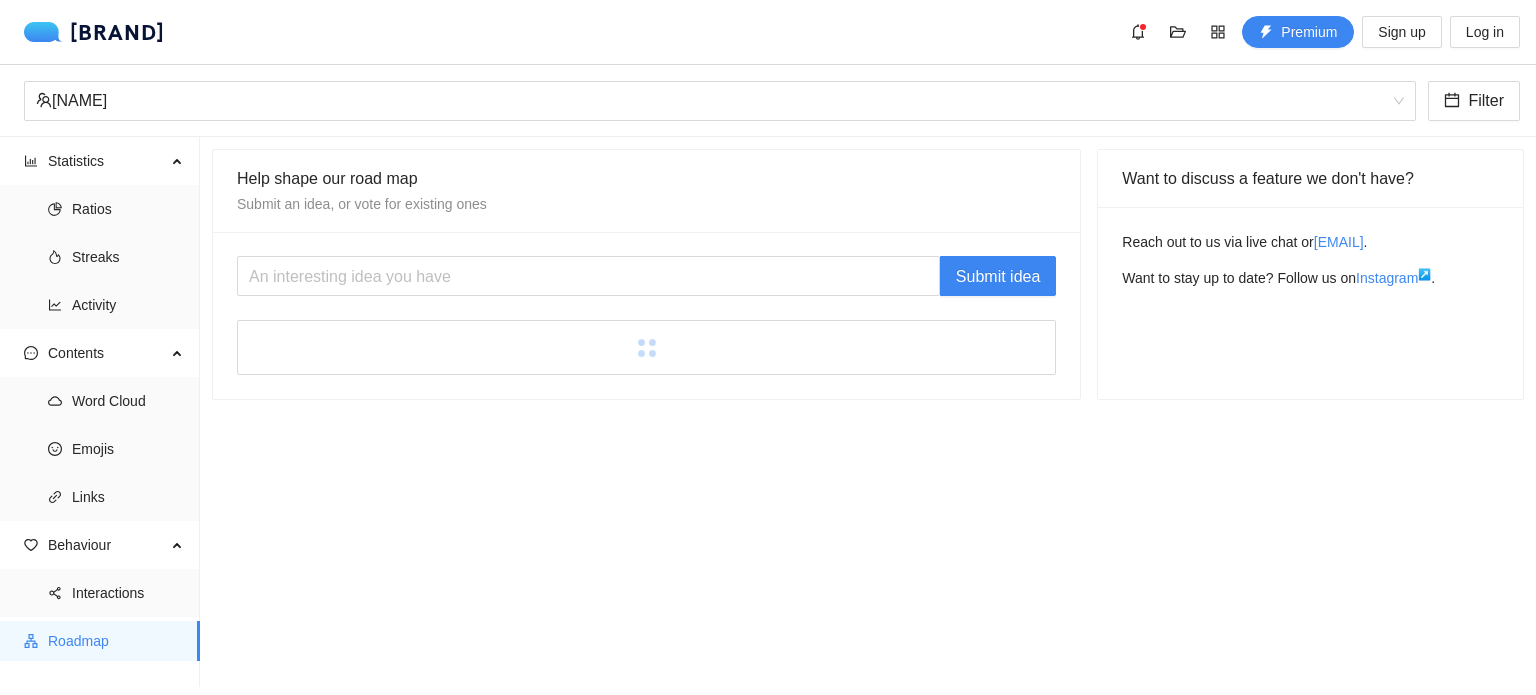 scroll, scrollTop: 0, scrollLeft: 0, axis: both 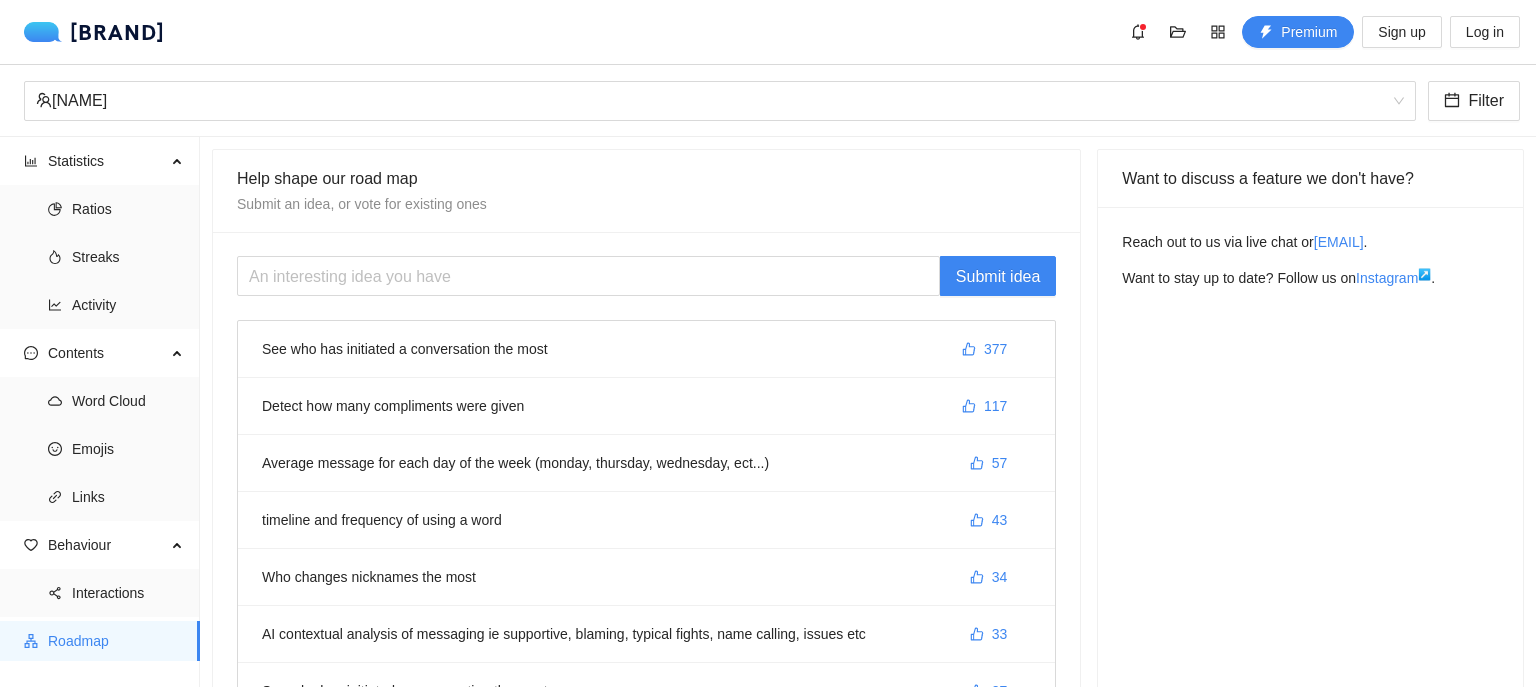 click on "See who has initiated a conversation the most [NUMBER]" at bounding box center (646, 349) 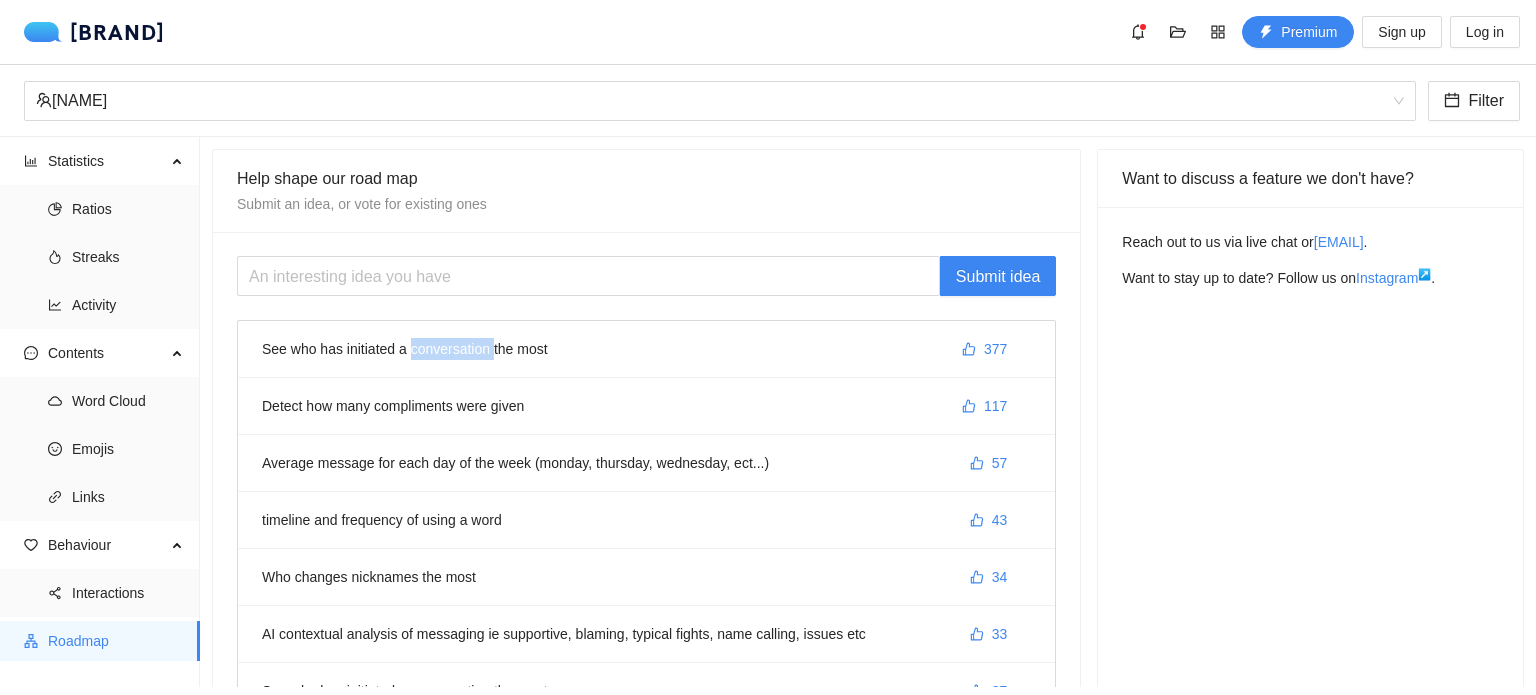 click on "See who has initiated a conversation the most [NUMBER]" at bounding box center (646, 349) 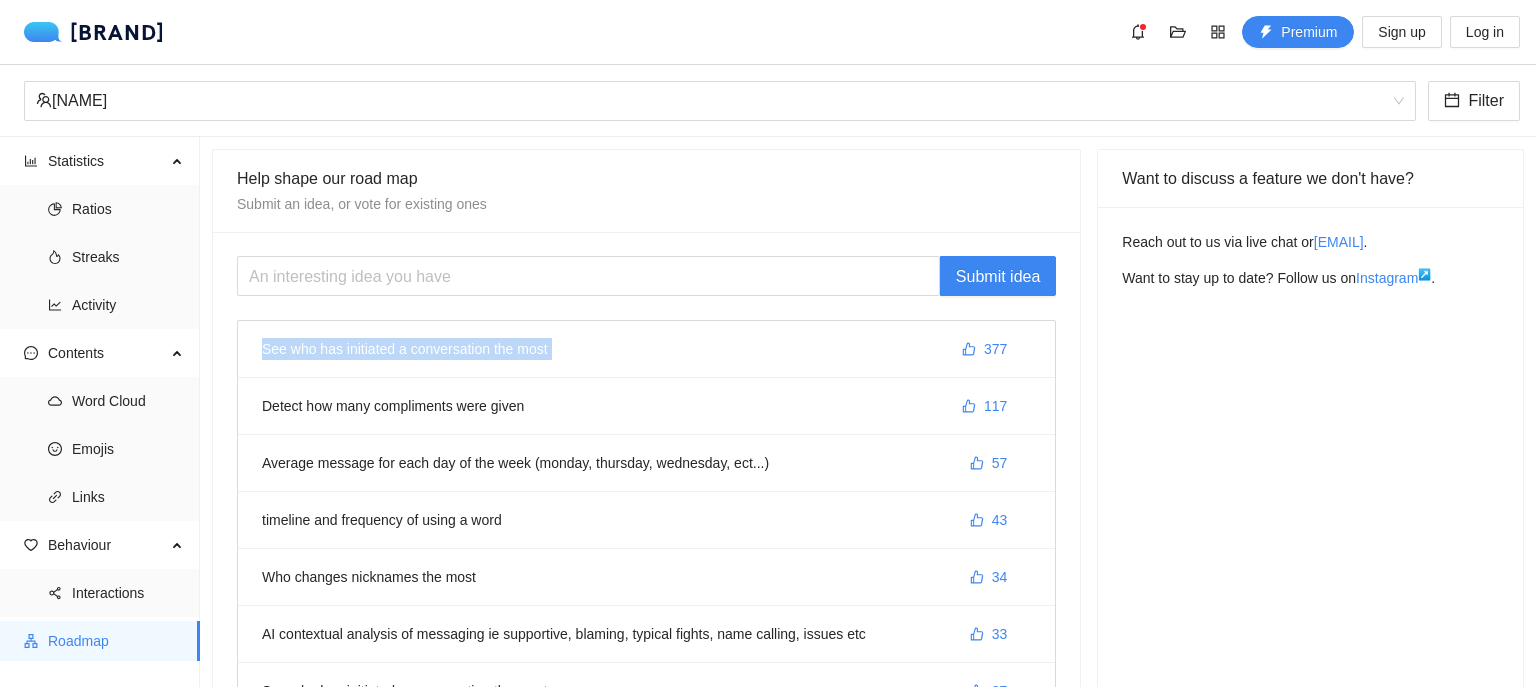 click on "See who has initiated a conversation the most [NUMBER]" at bounding box center (646, 349) 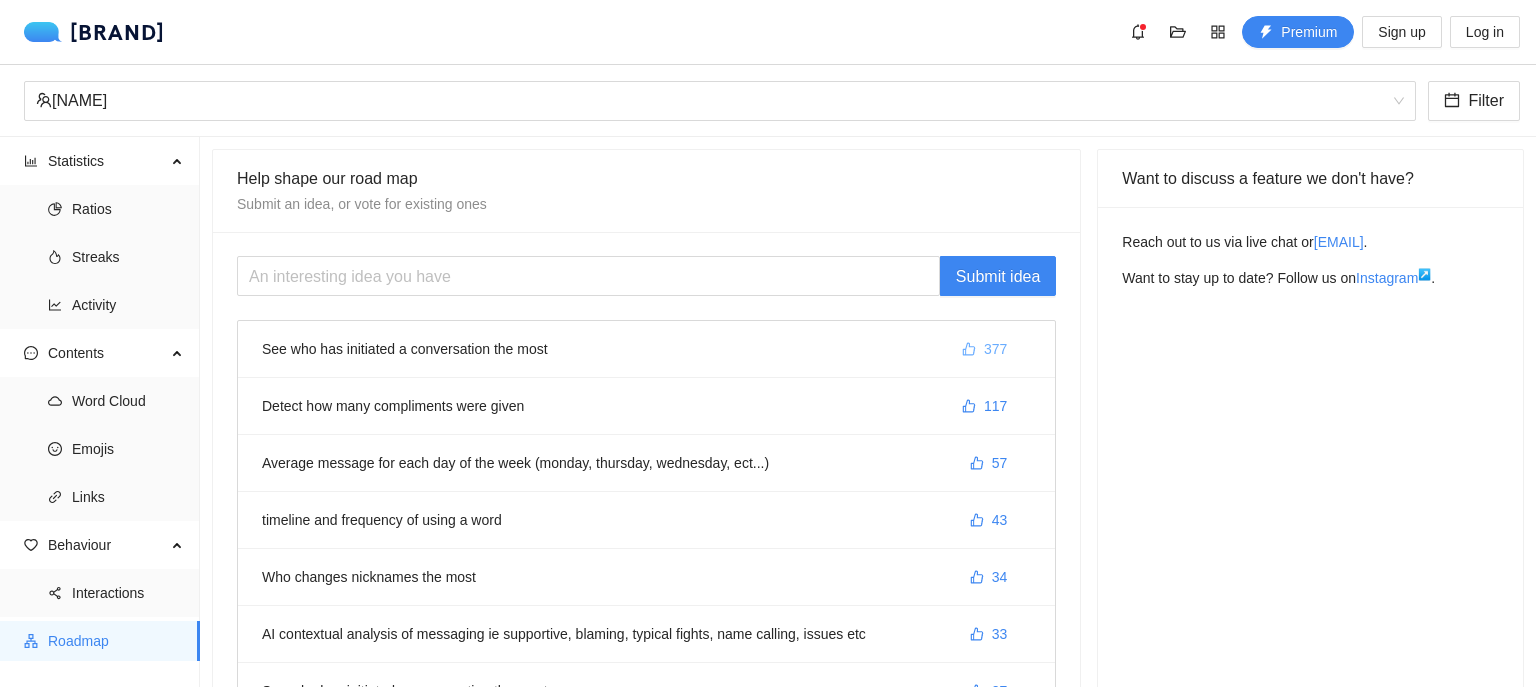 click on "377" at bounding box center [995, 349] 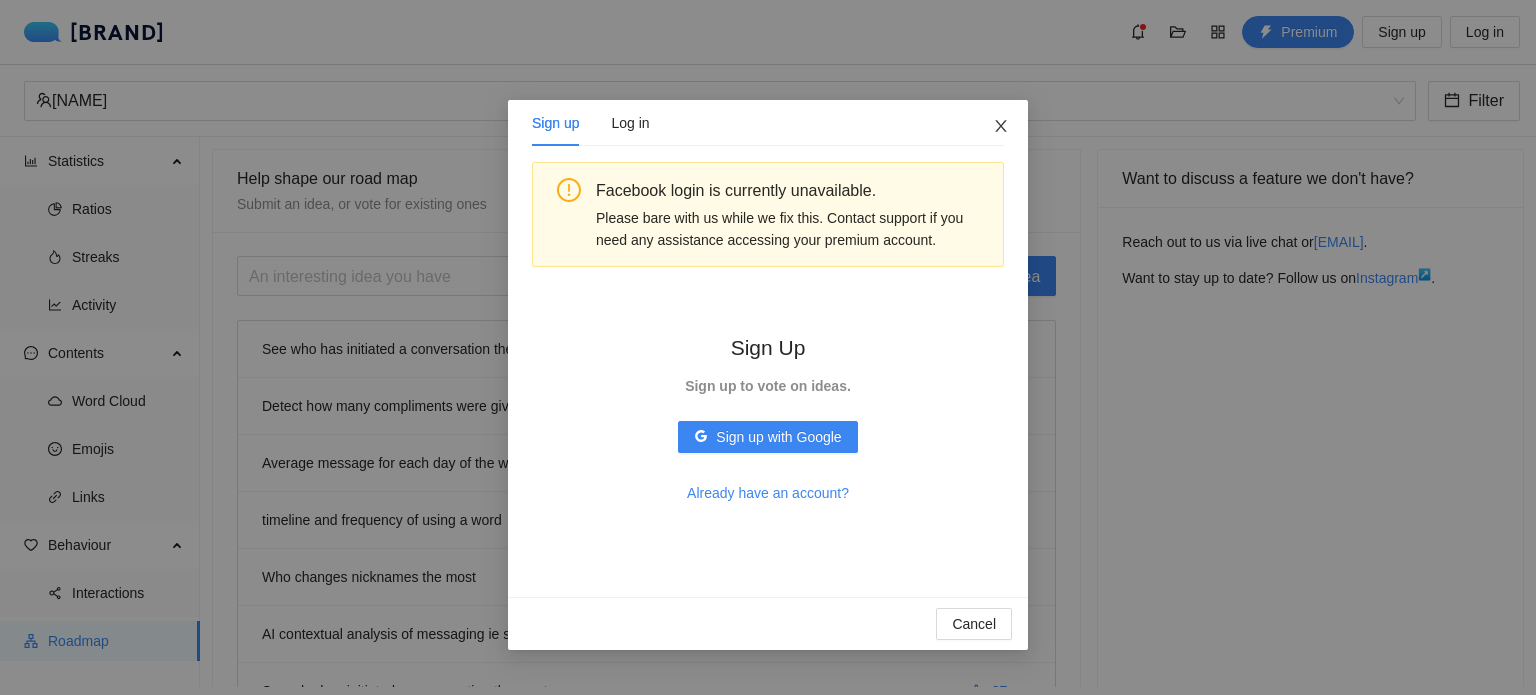 click at bounding box center (1001, 126) 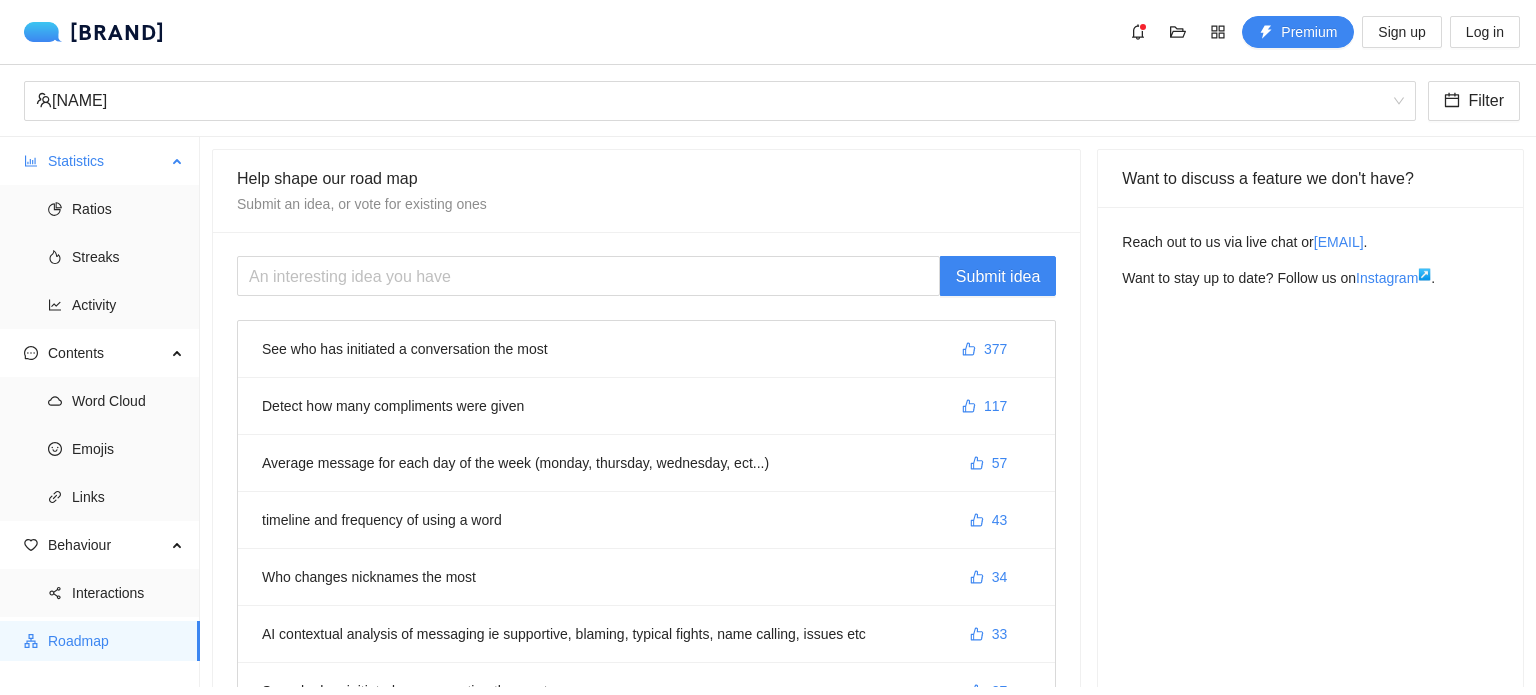 click on "Statistics" at bounding box center [107, 161] 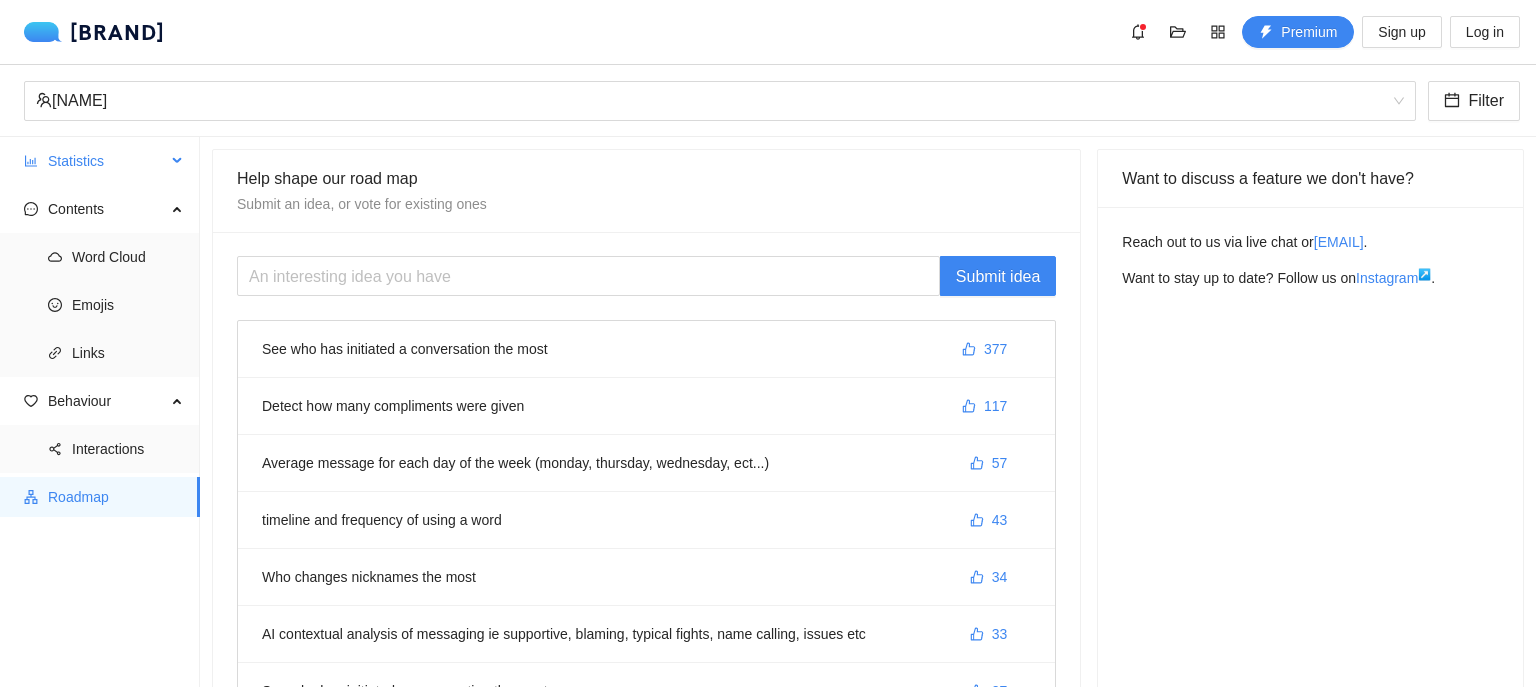 click on "Statistics" at bounding box center [107, 161] 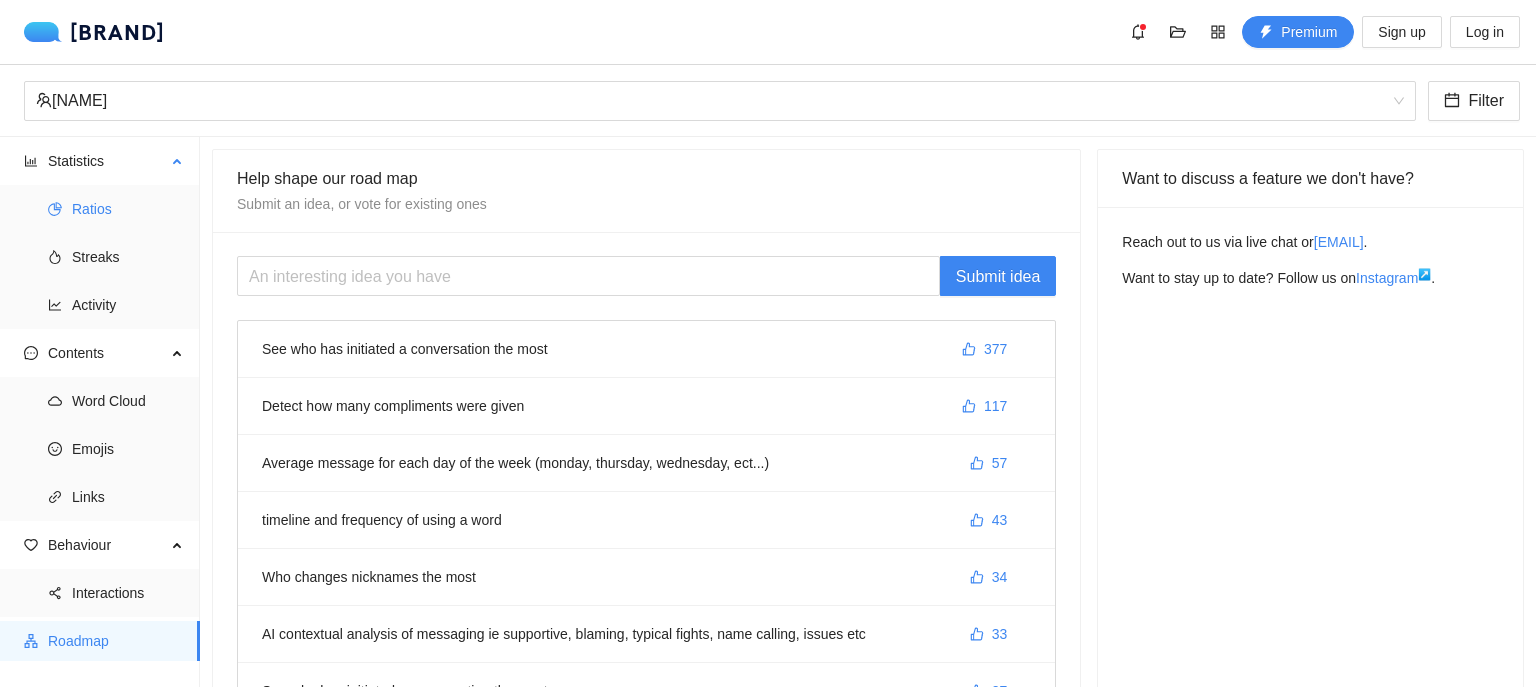click on "Ratios" at bounding box center [128, 209] 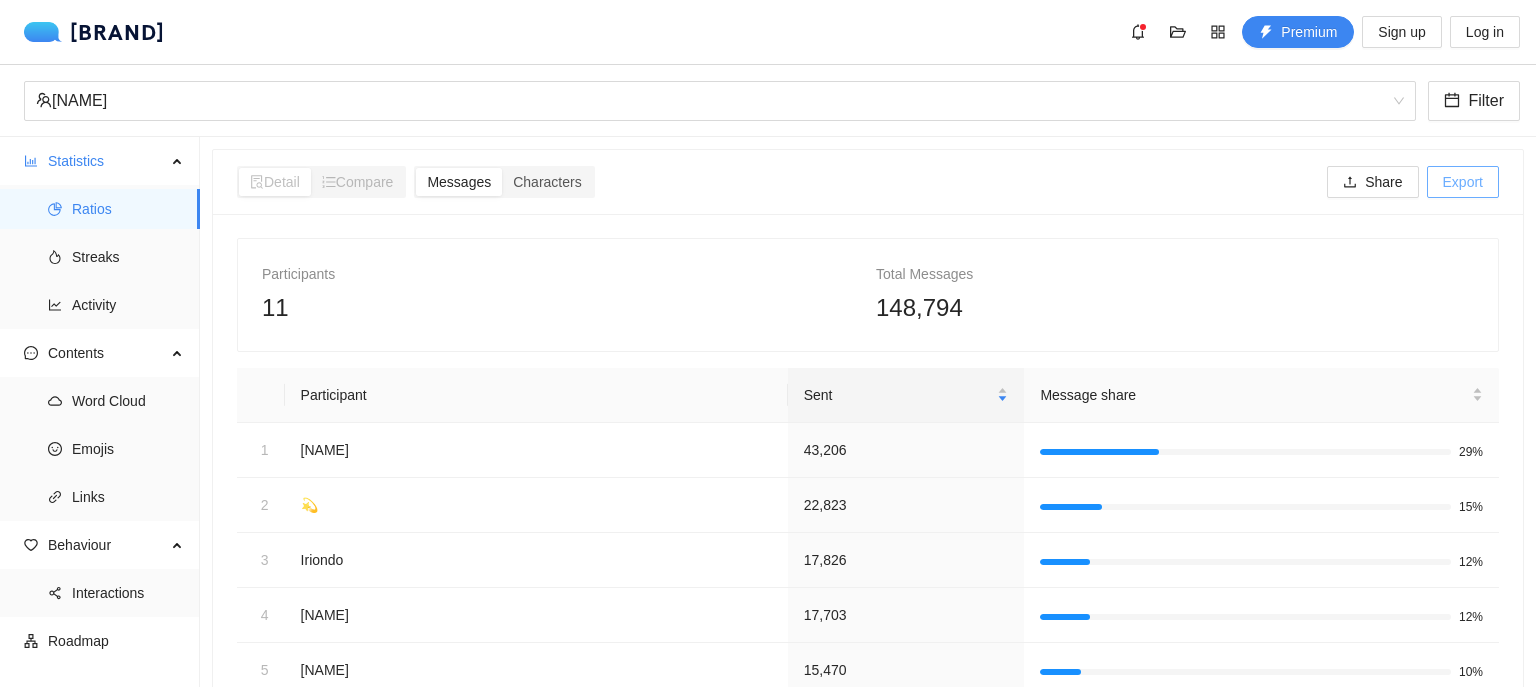 click on "Export" at bounding box center [1350, 183] 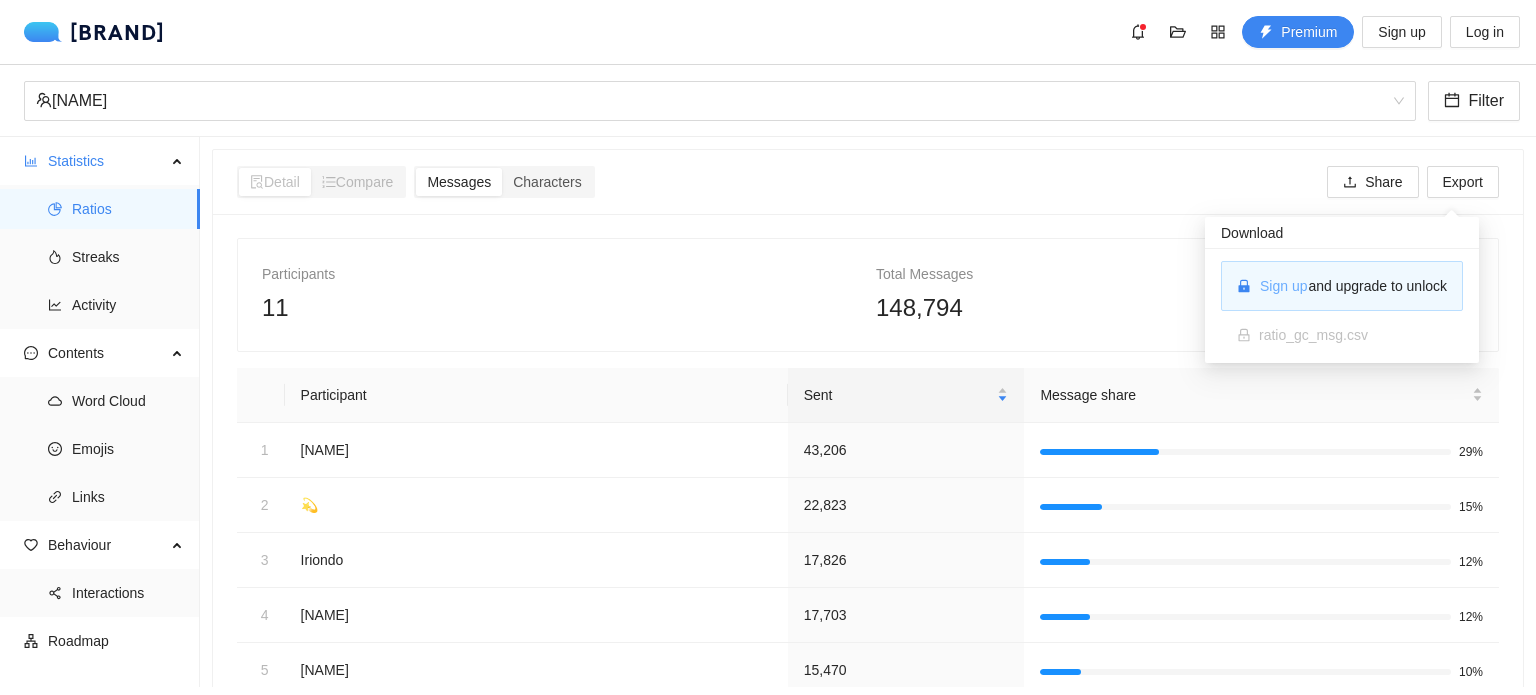 click on "Sign up" at bounding box center [1283, 286] 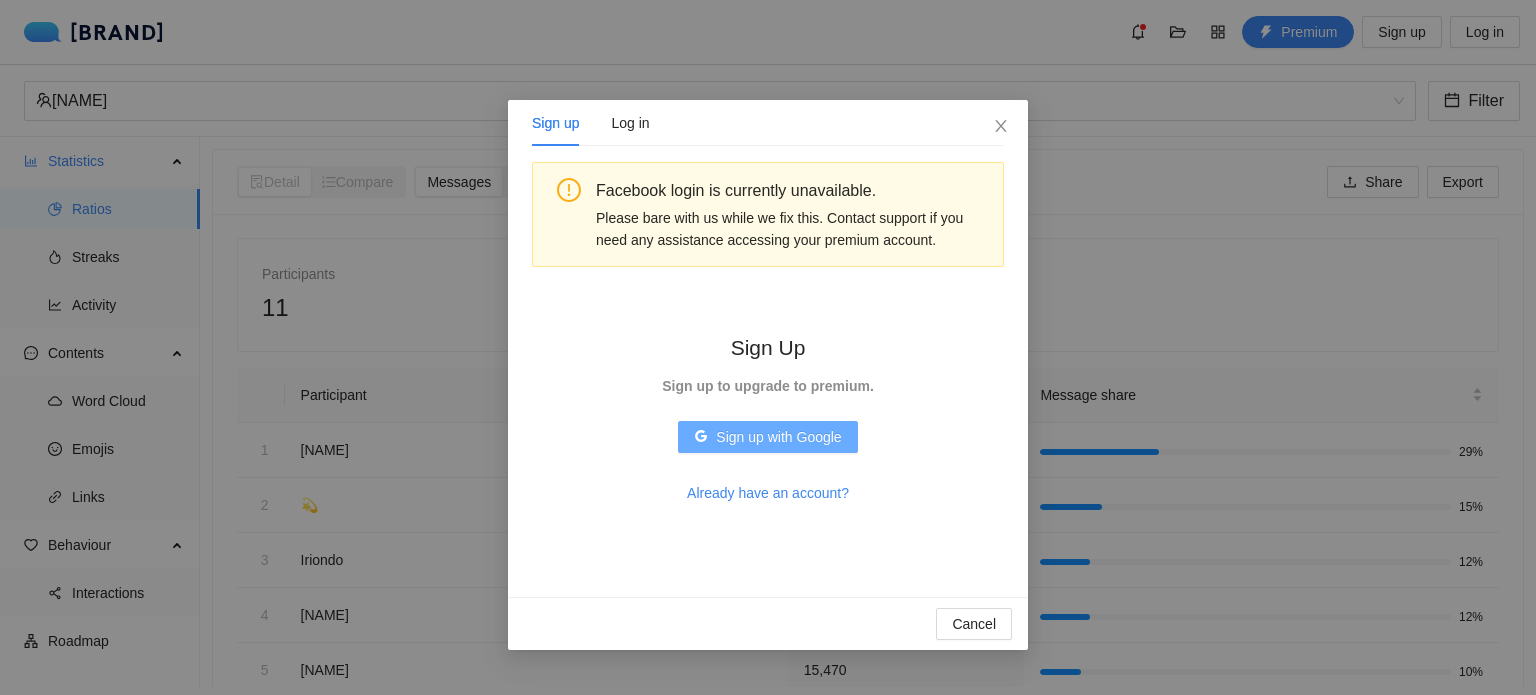 click on "Sign up with Google" at bounding box center (778, 437) 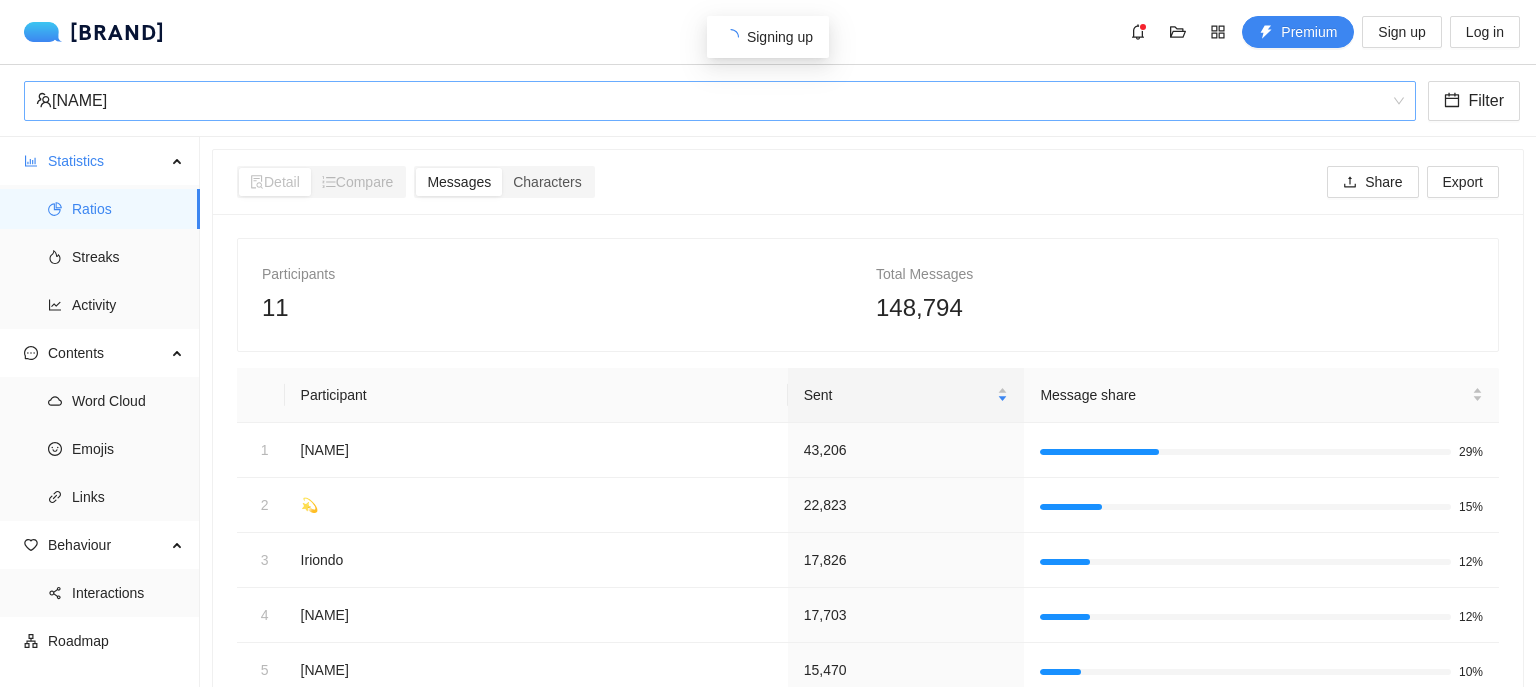click on "[NAME]" at bounding box center [711, 101] 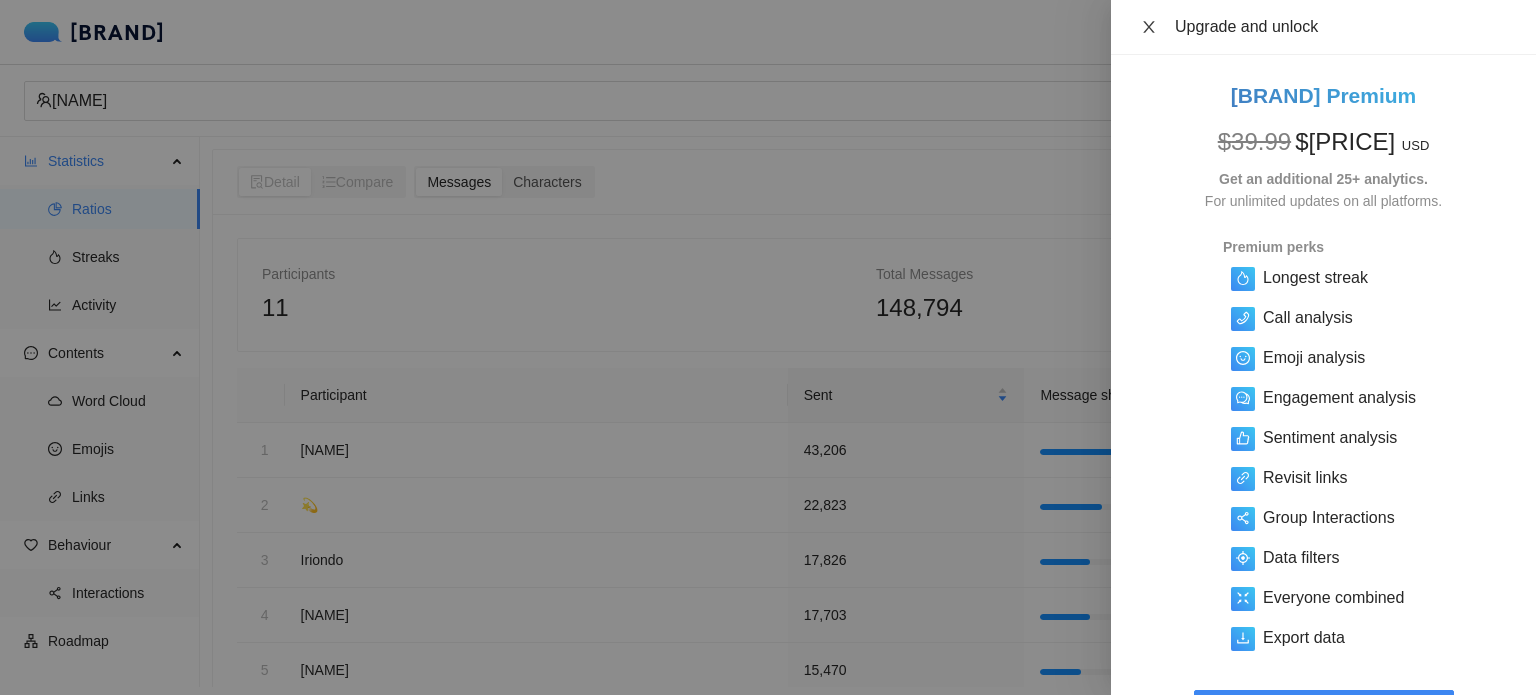 click at bounding box center [1149, 27] 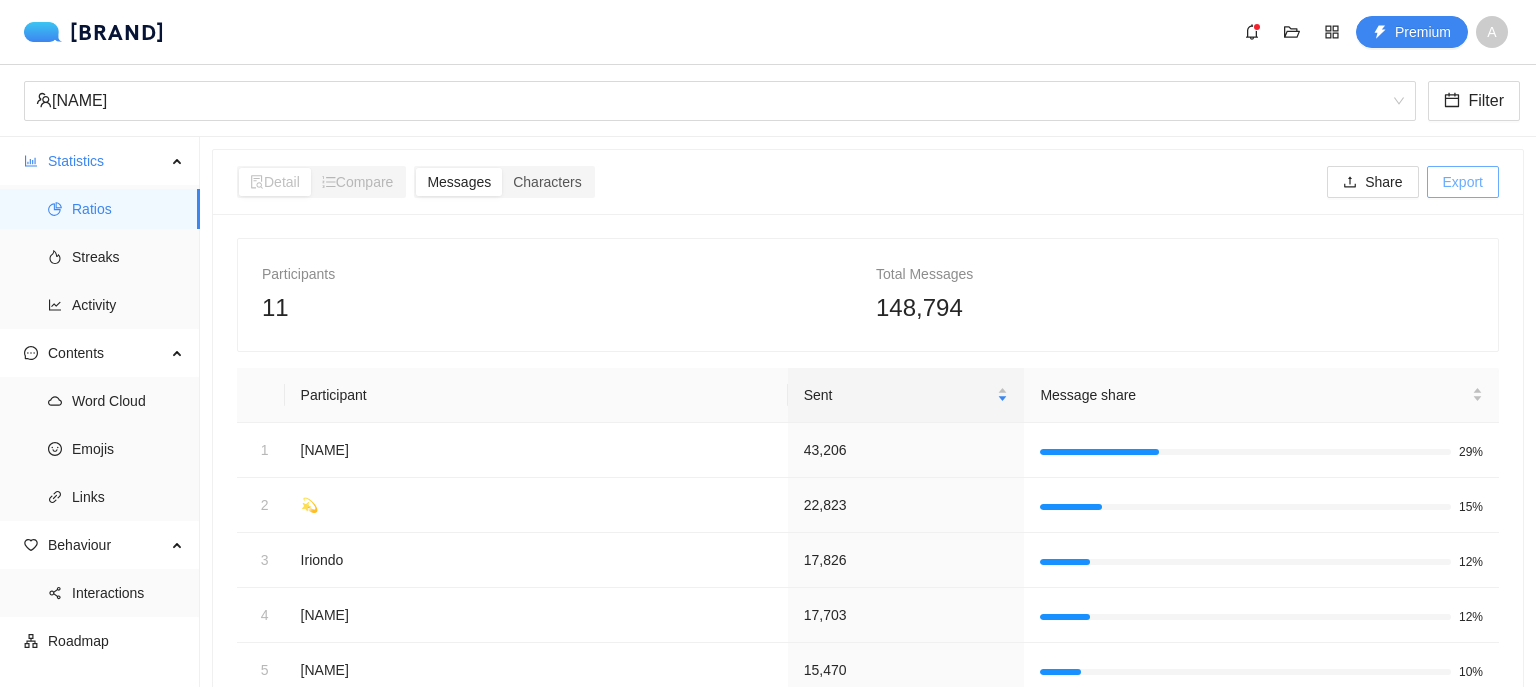 click on "Export" at bounding box center (1350, 183) 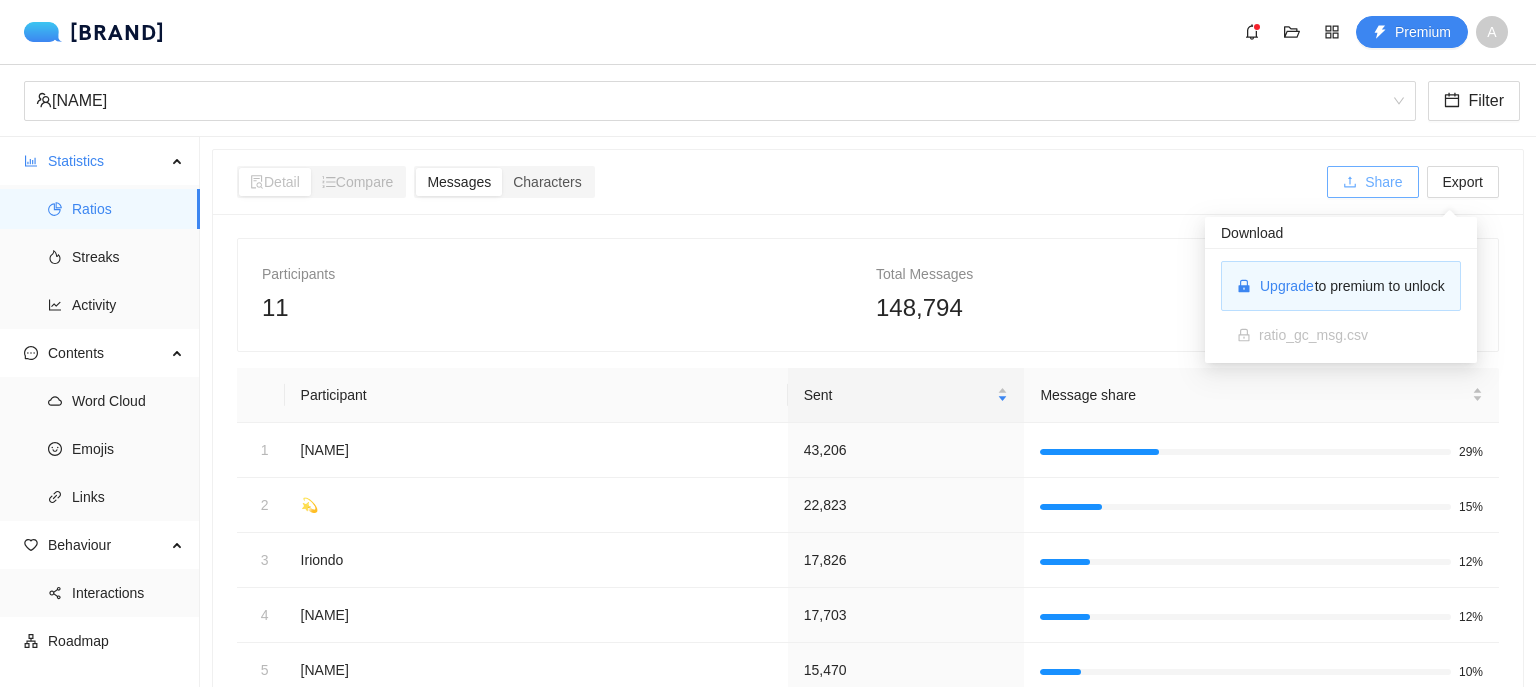 click on "Share" at bounding box center [1383, 182] 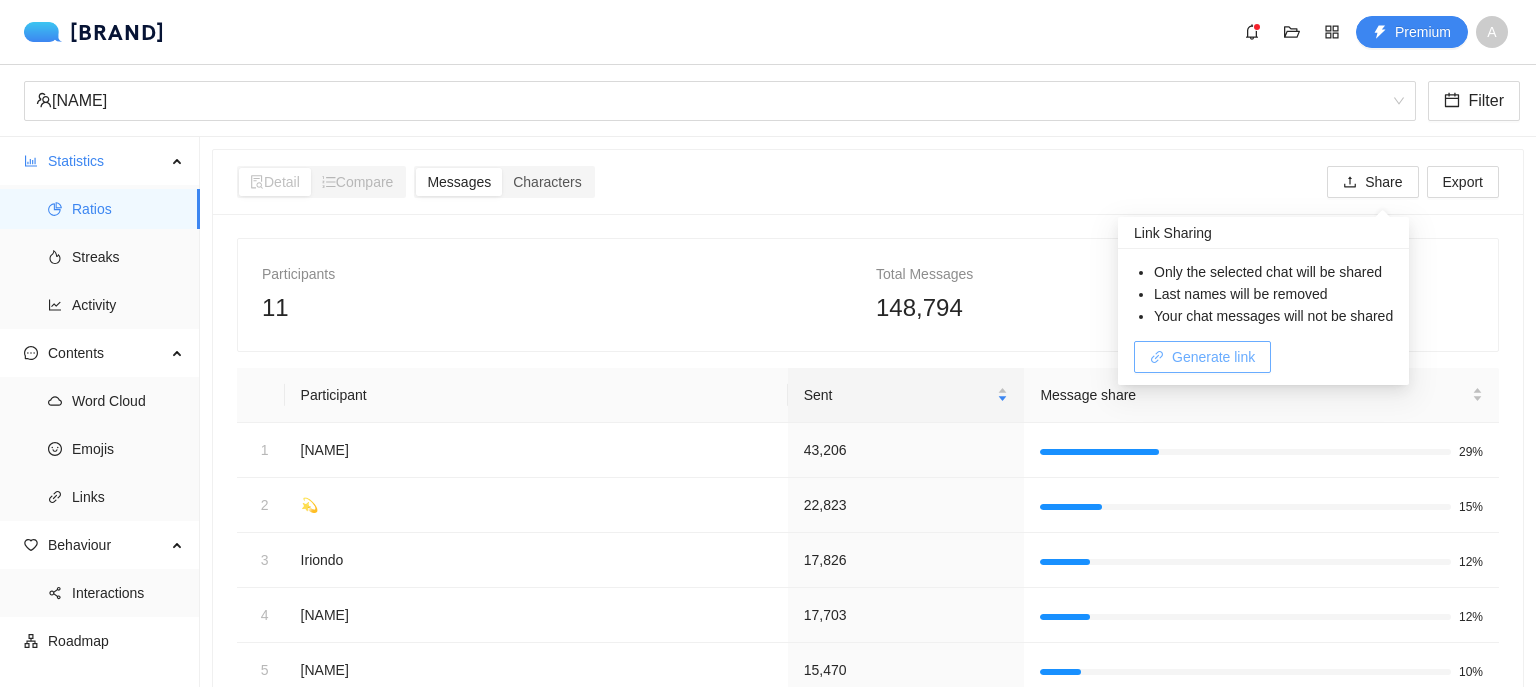 click on "Generate link" at bounding box center [1213, 357] 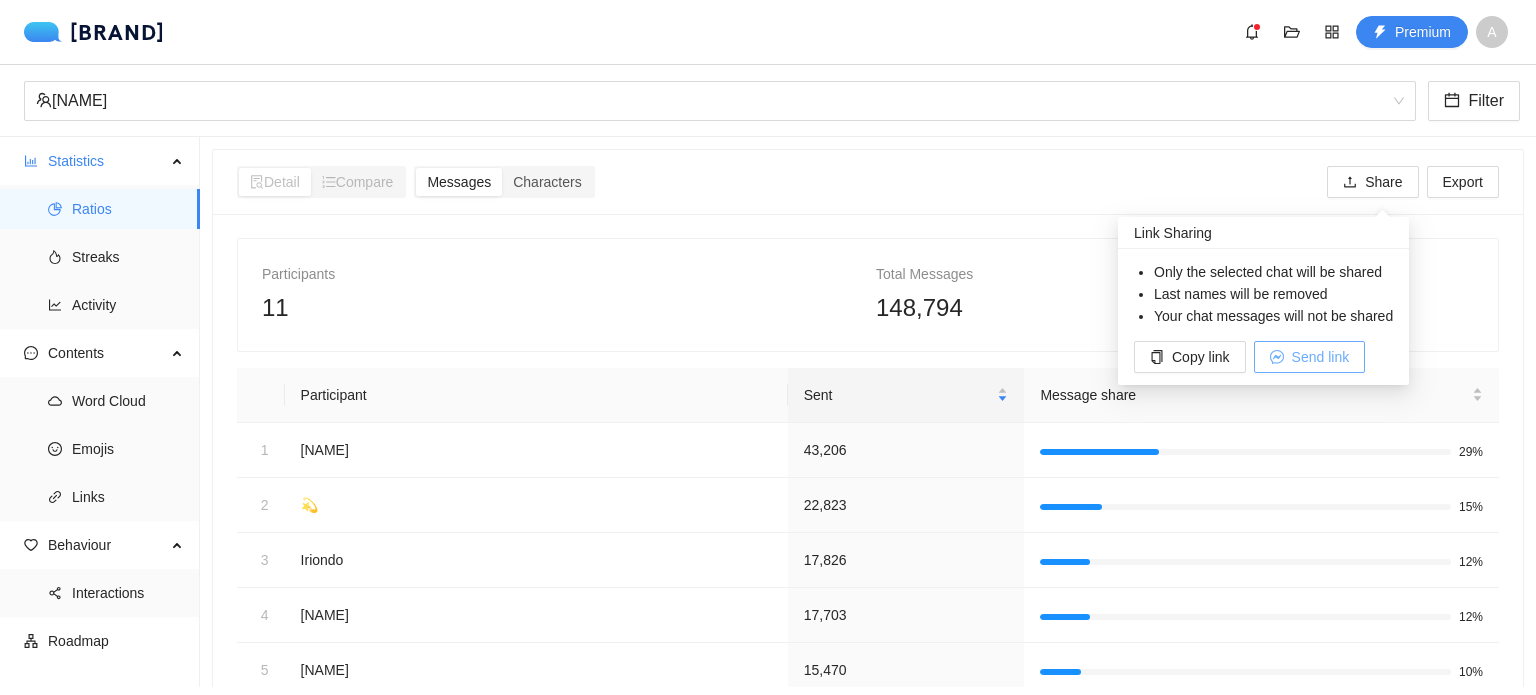 click on "Send link" at bounding box center (1310, 357) 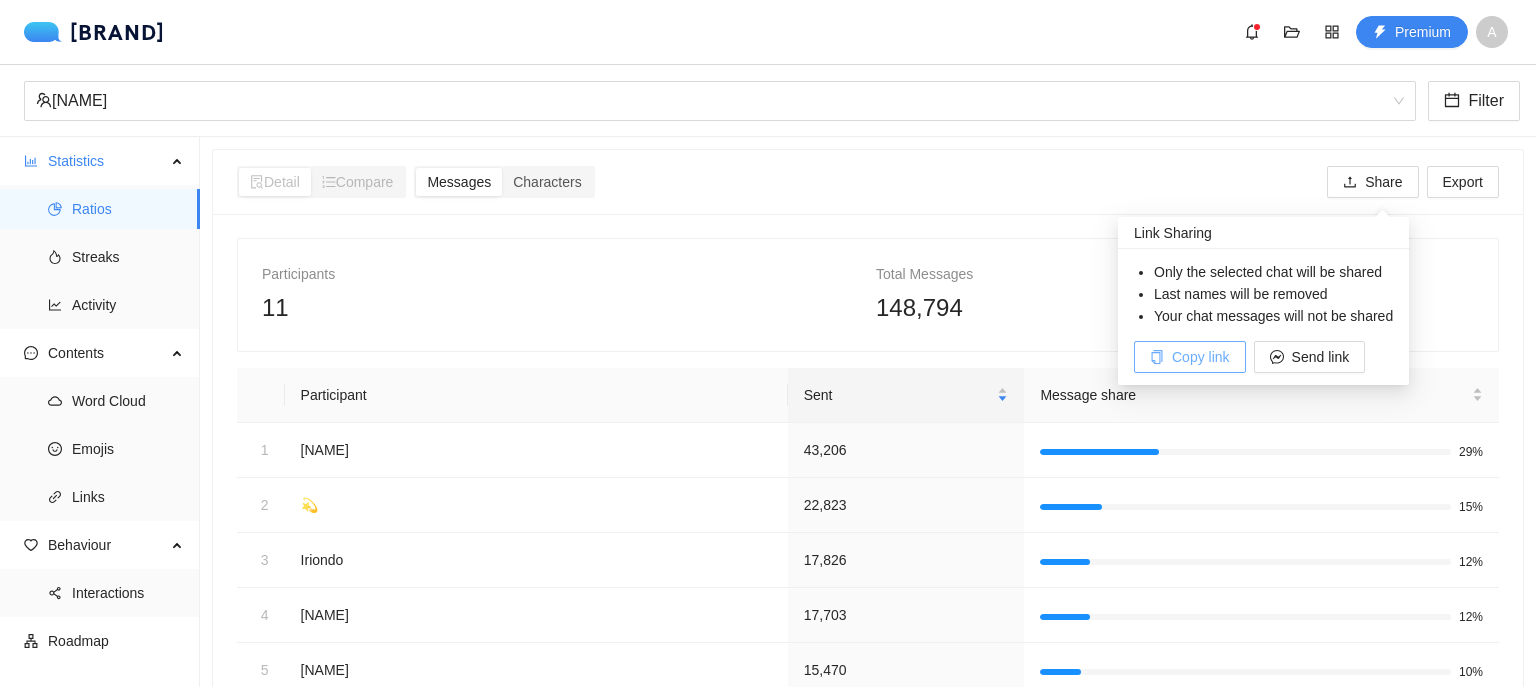 click on "Copy link" at bounding box center (1201, 357) 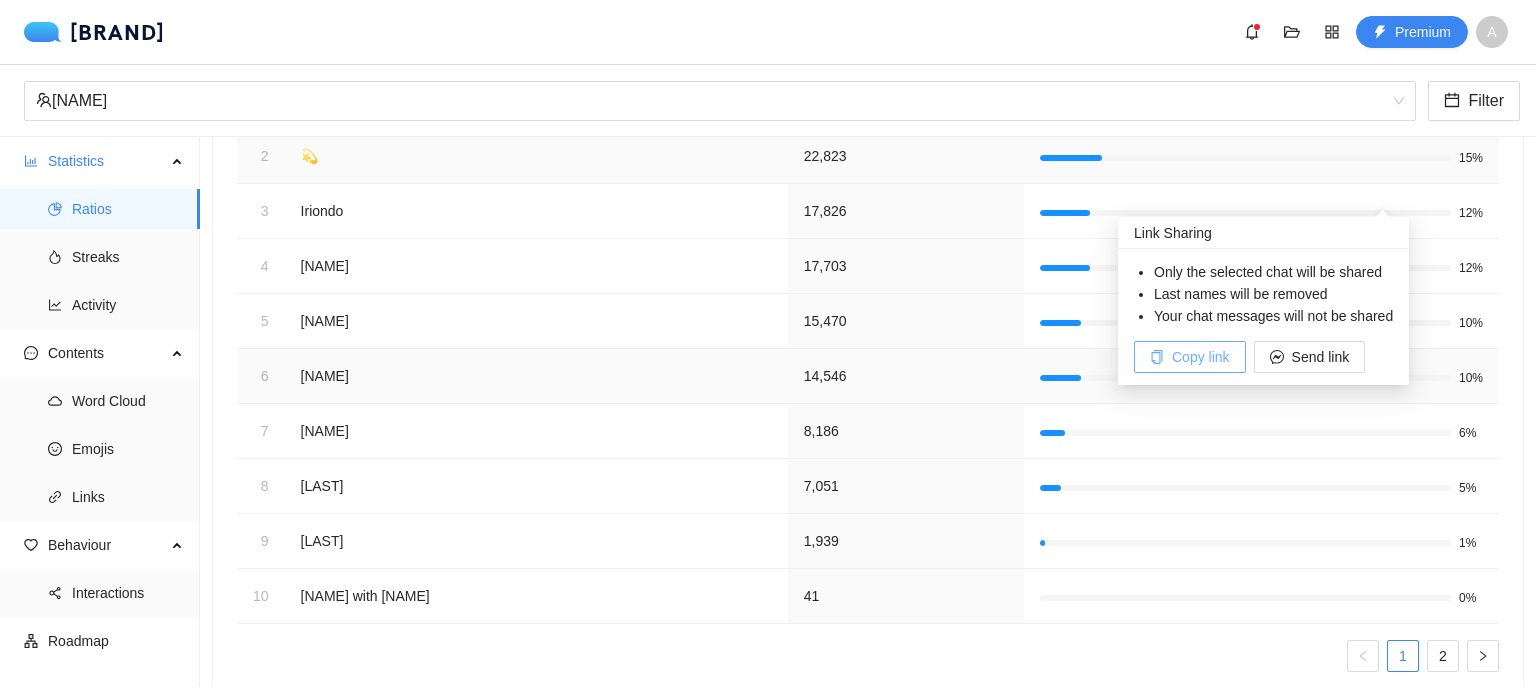 scroll, scrollTop: 399, scrollLeft: 0, axis: vertical 